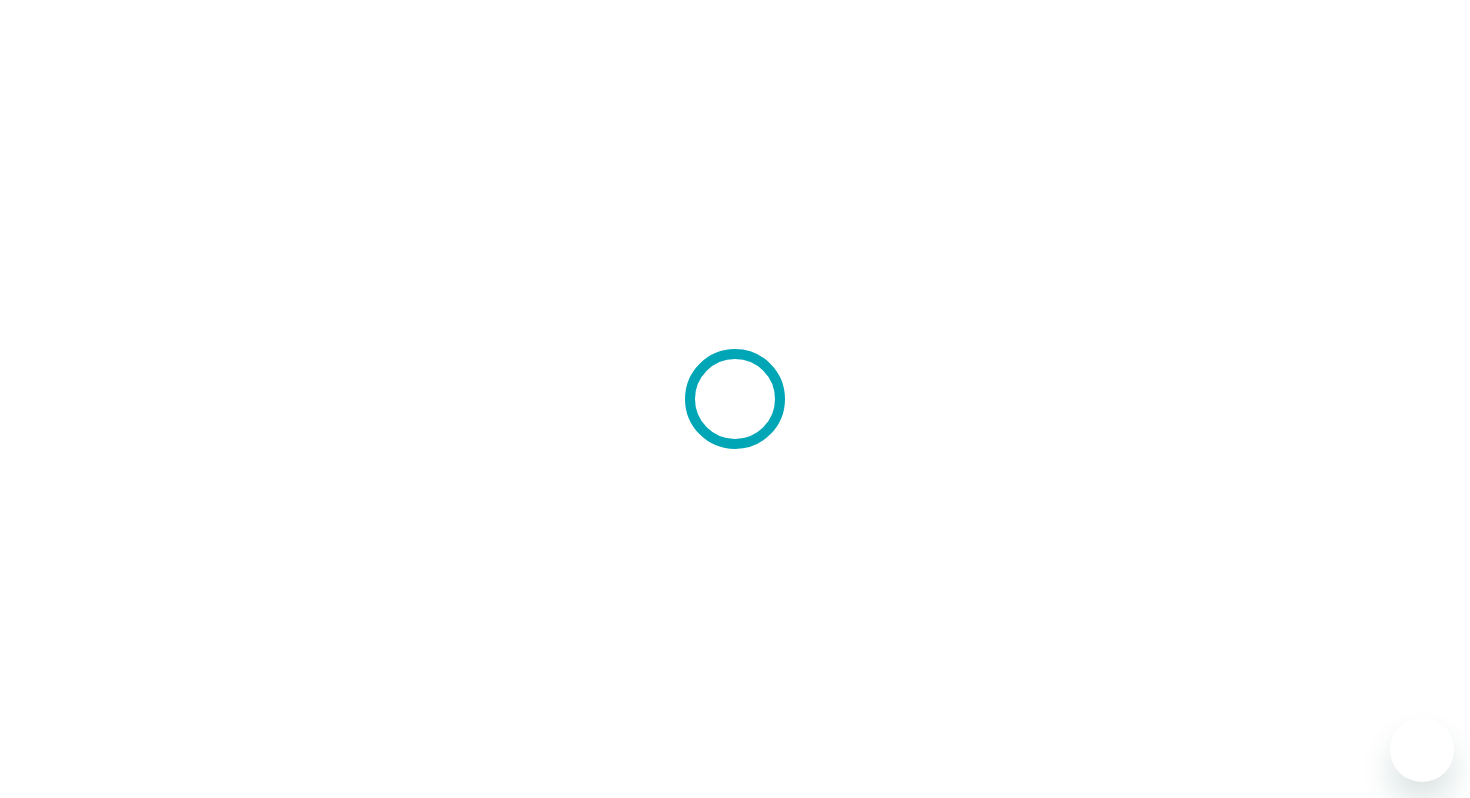 scroll, scrollTop: 0, scrollLeft: 0, axis: both 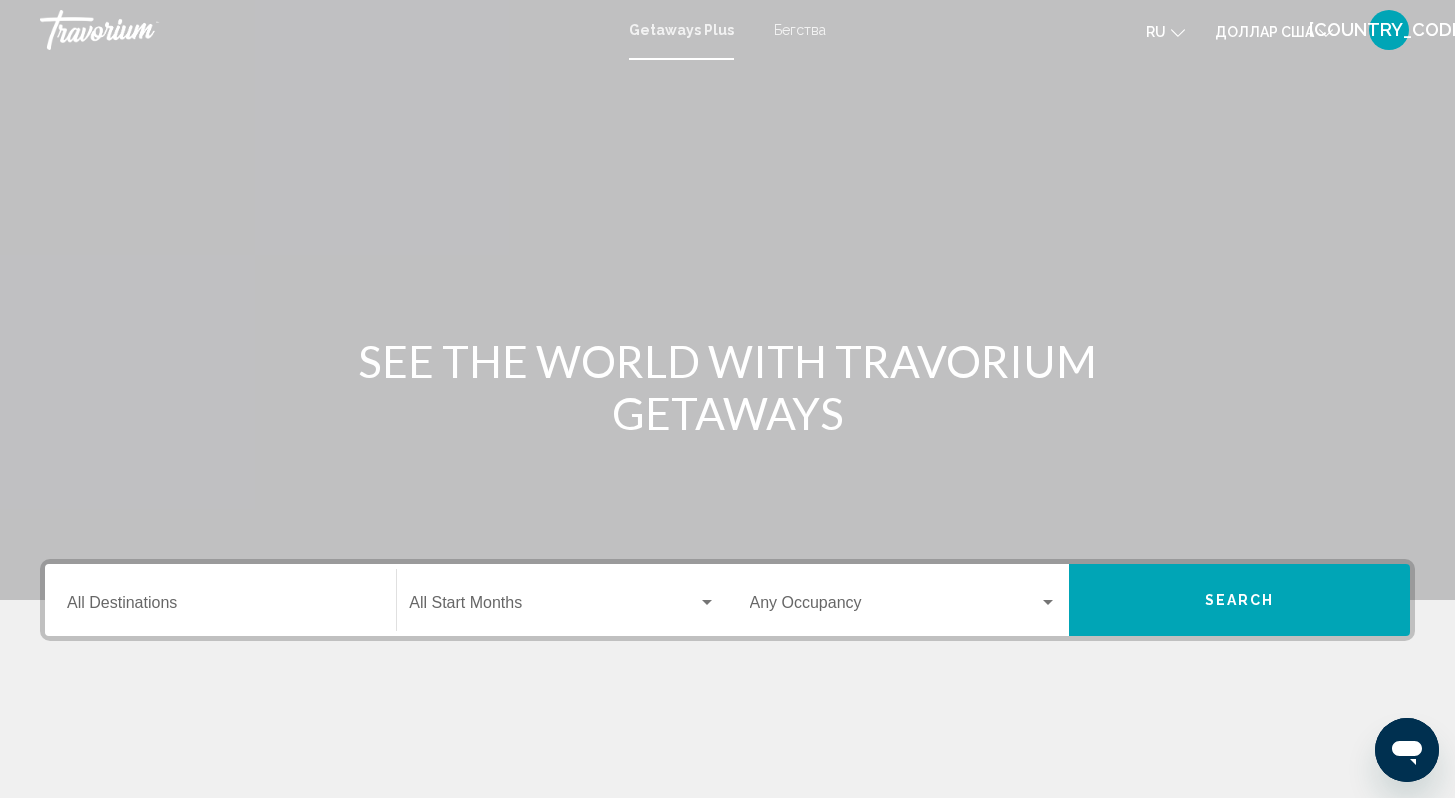 click on "Бегства" at bounding box center [800, 30] 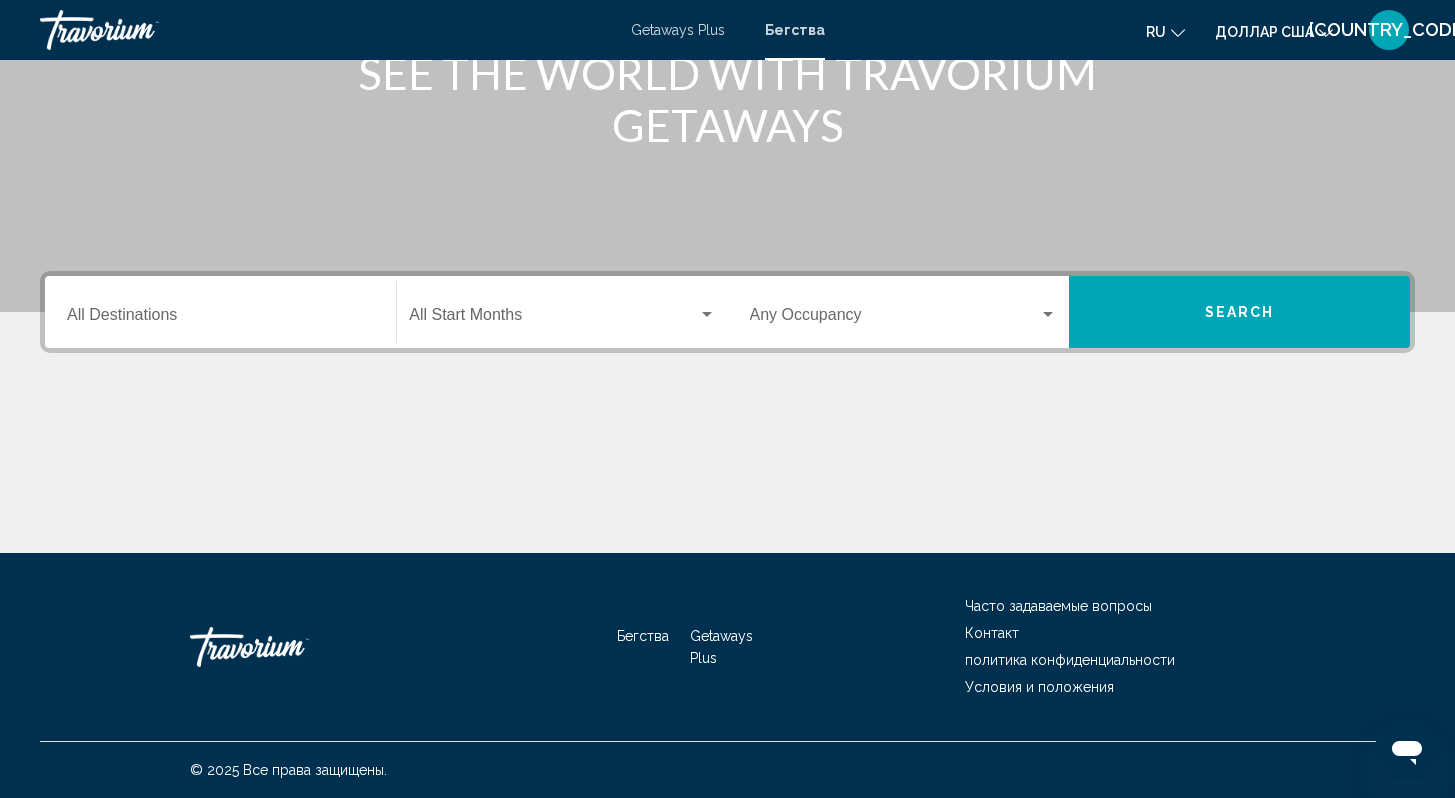 scroll, scrollTop: 0, scrollLeft: 0, axis: both 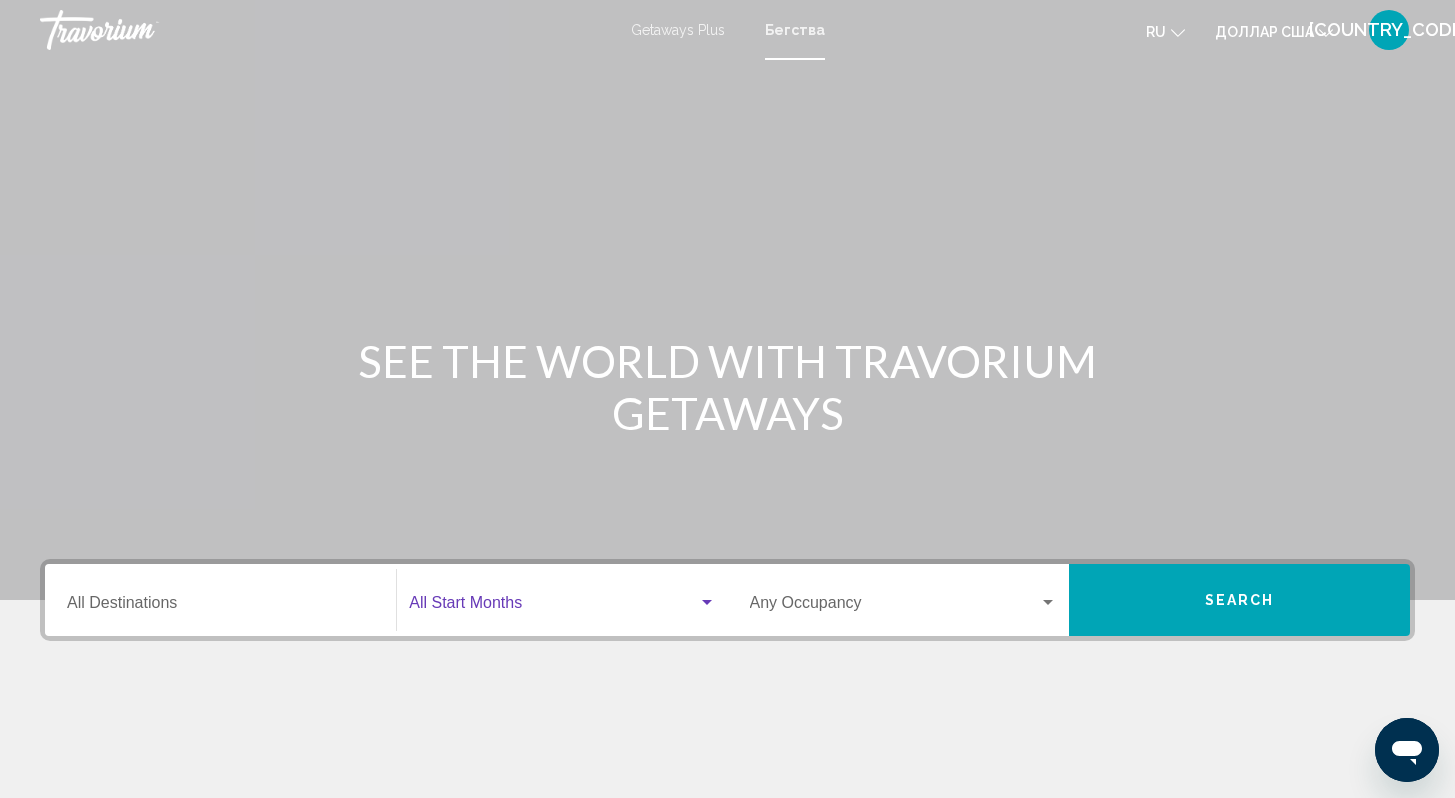 click at bounding box center (707, 602) 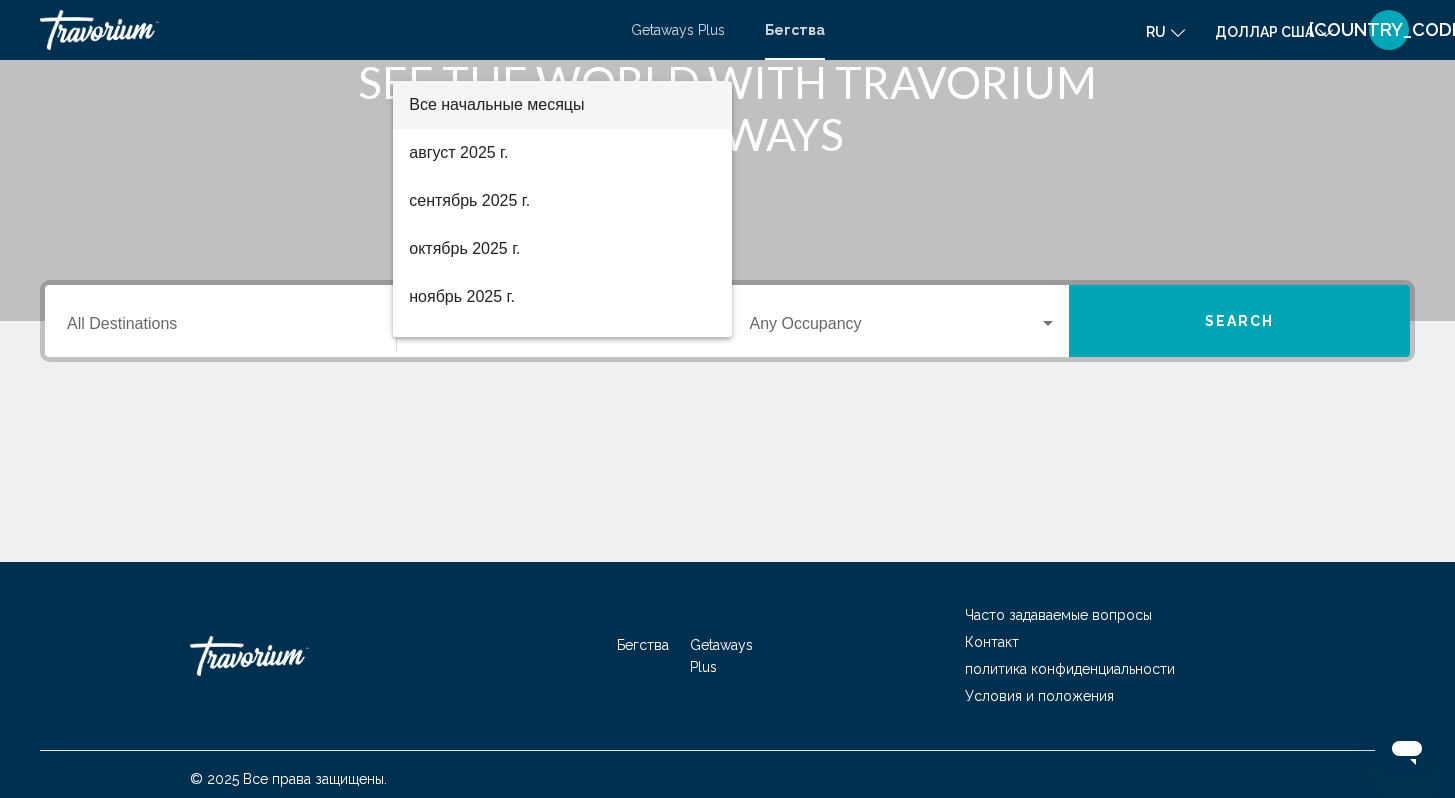 scroll, scrollTop: 288, scrollLeft: 0, axis: vertical 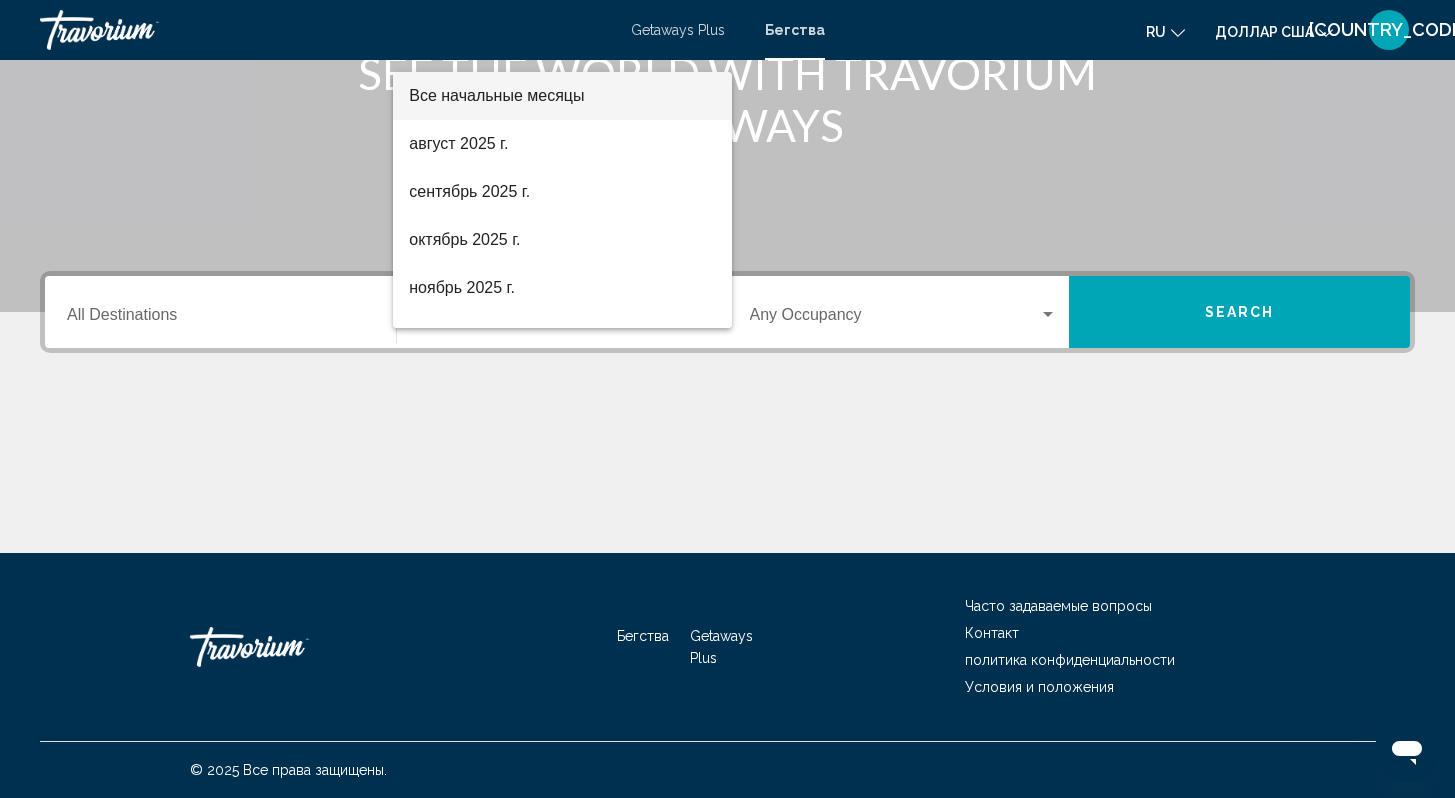click at bounding box center (727, 399) 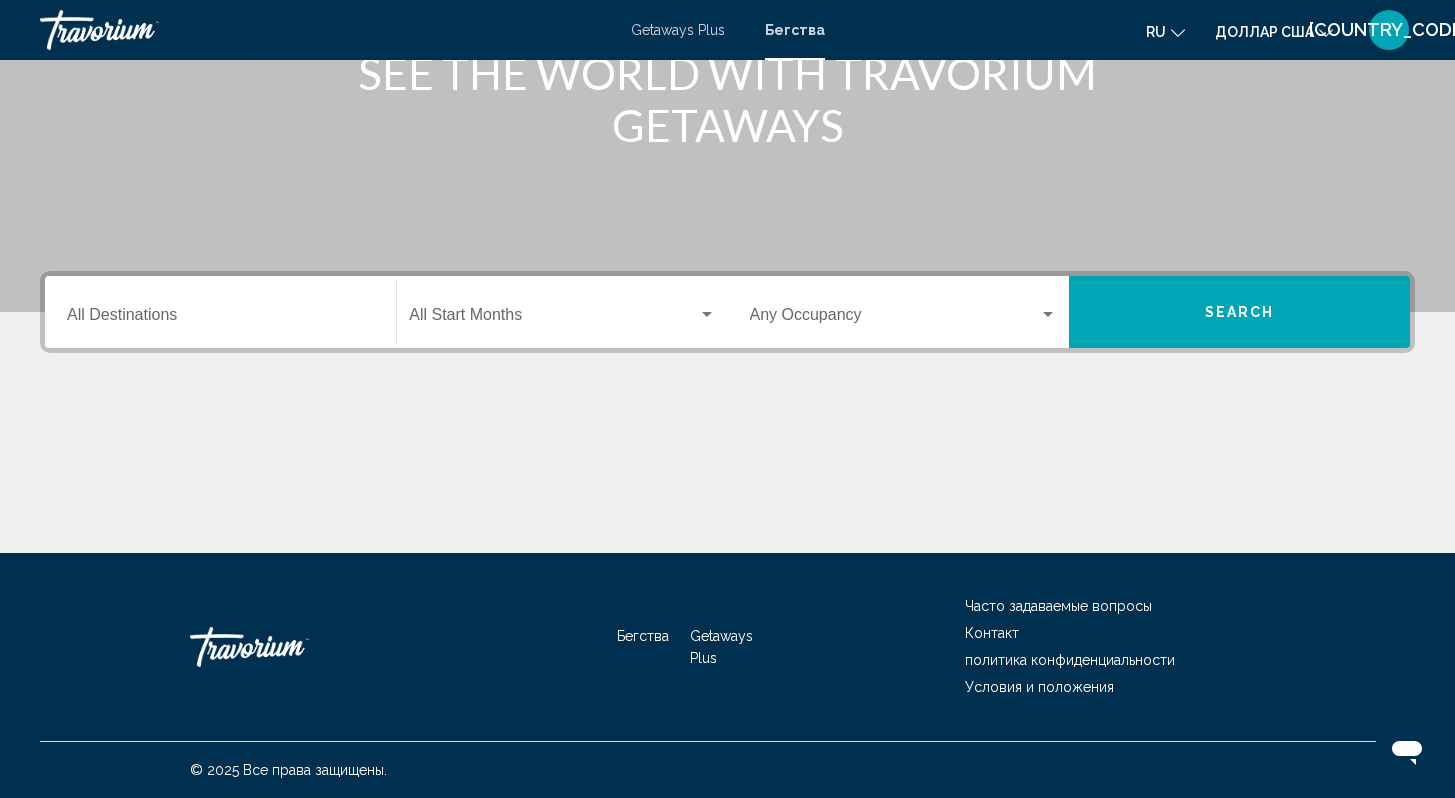 click on "Destination All Destinations" at bounding box center (220, 319) 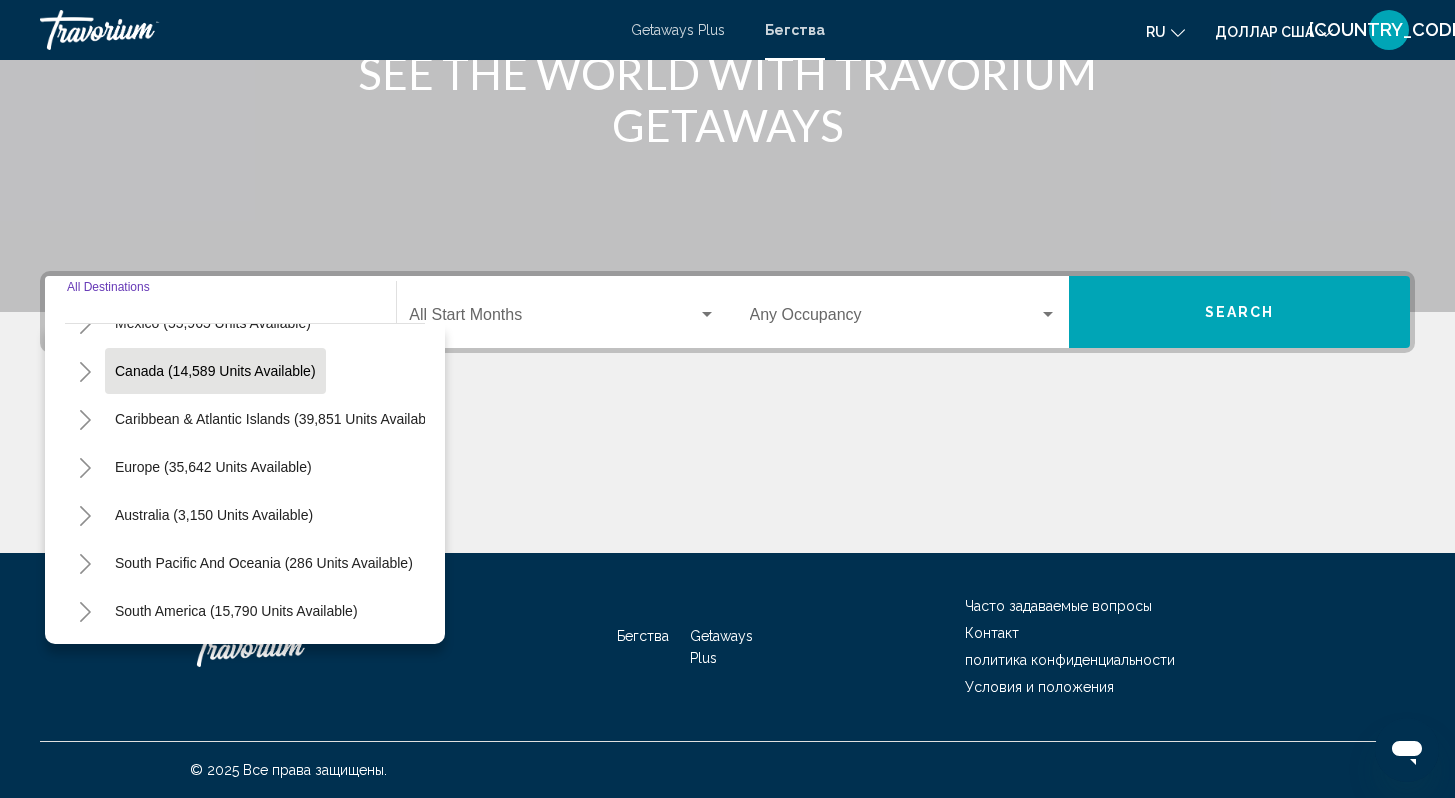 scroll, scrollTop: 180, scrollLeft: 0, axis: vertical 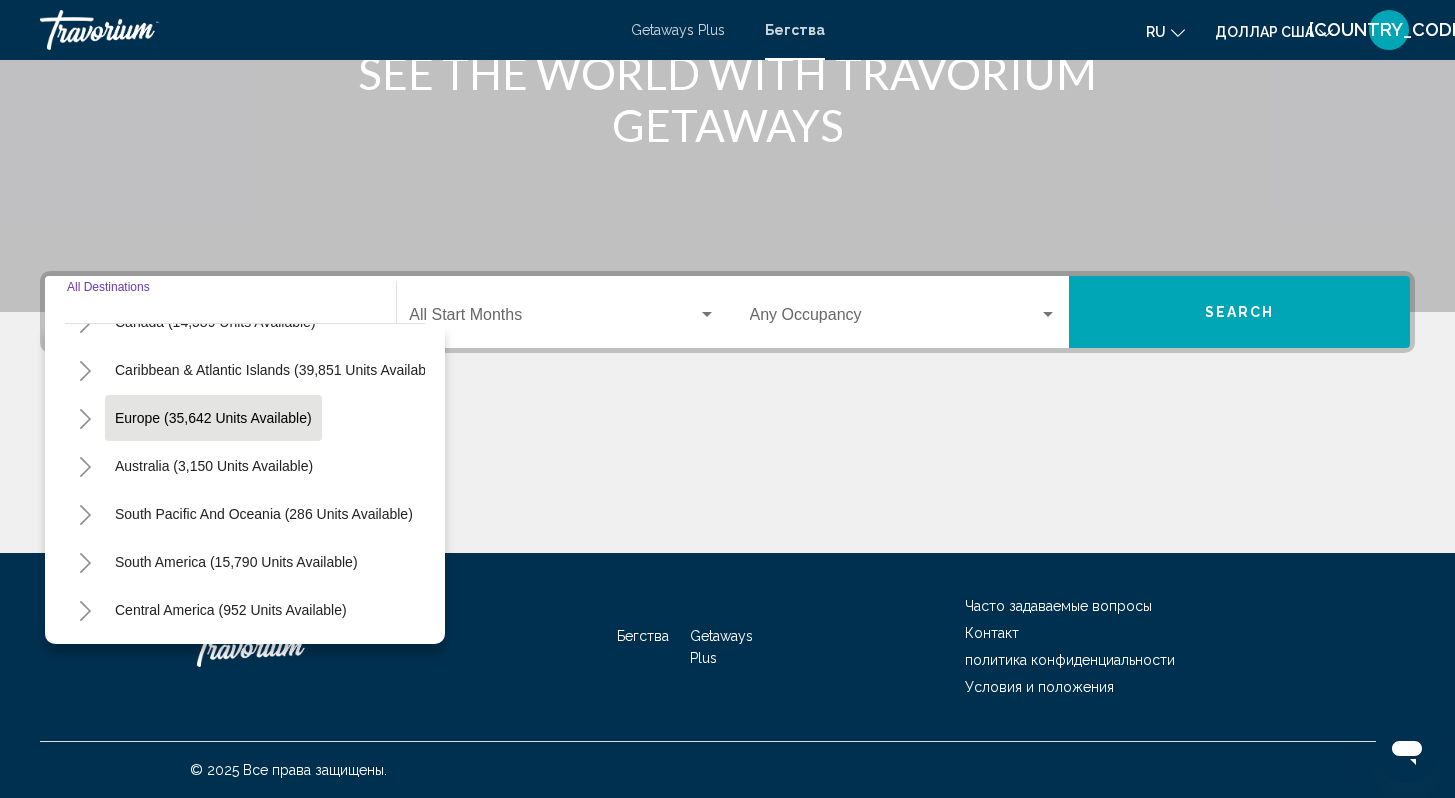 click on "Europe (35,642 units available)" at bounding box center [214, 466] 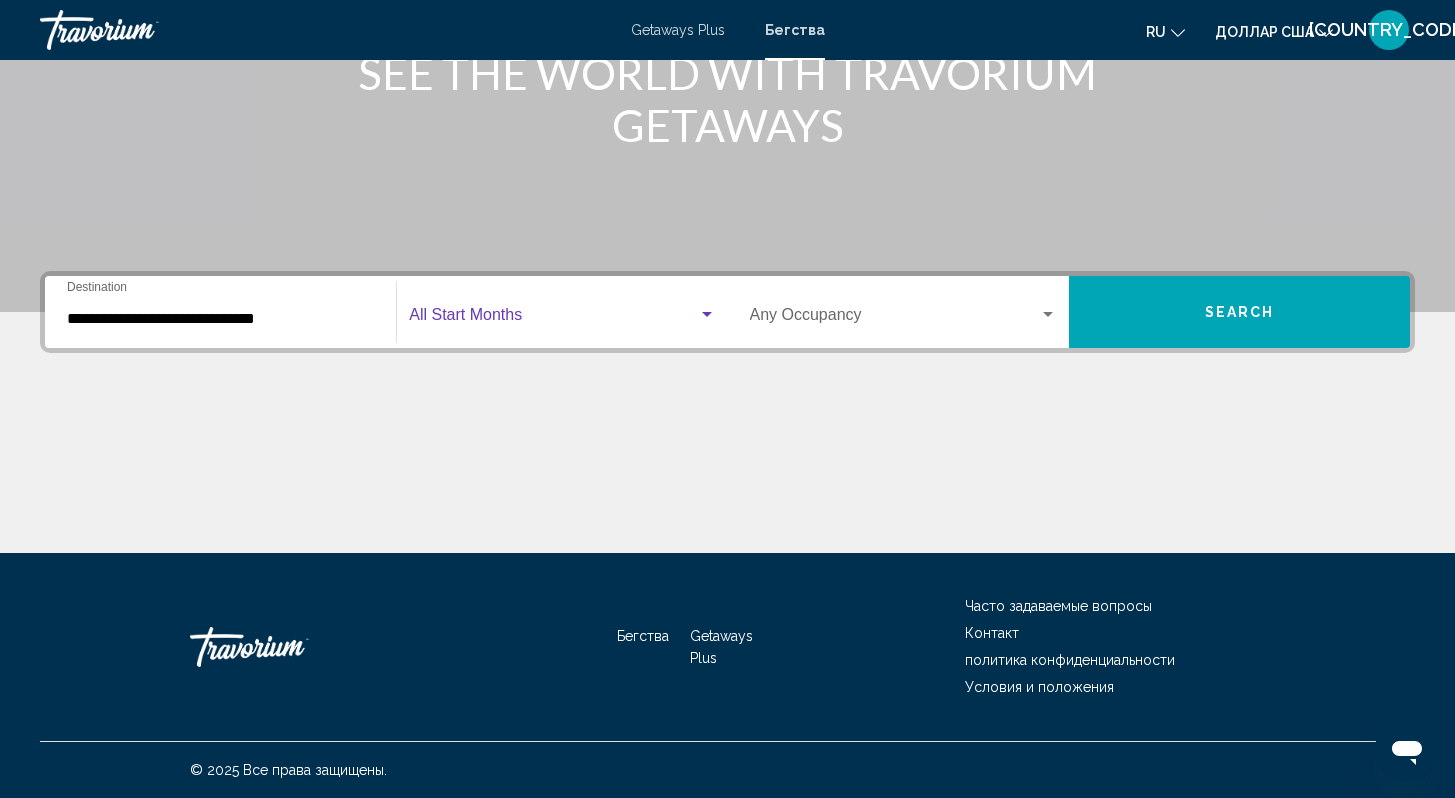 click at bounding box center (707, 315) 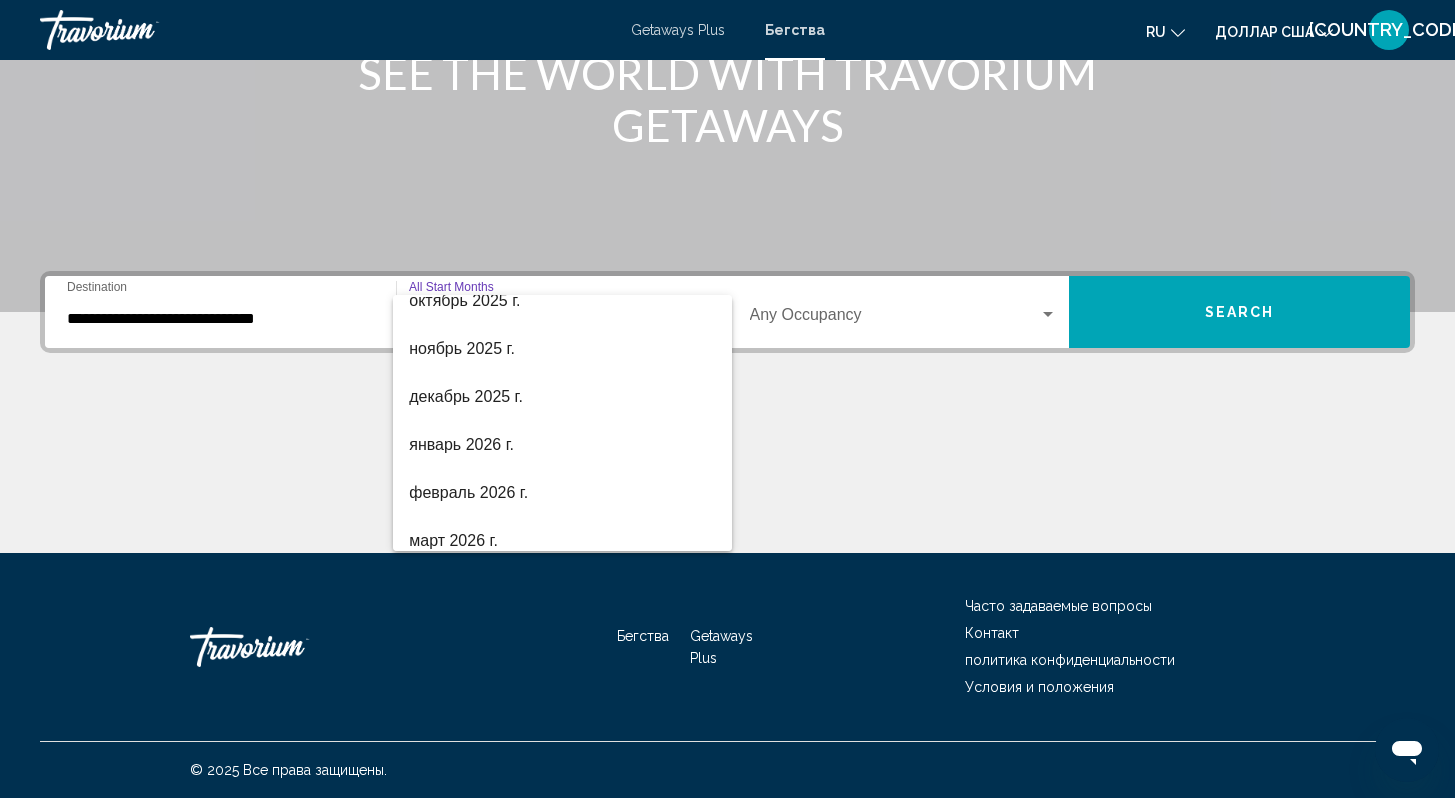 scroll, scrollTop: 161, scrollLeft: 0, axis: vertical 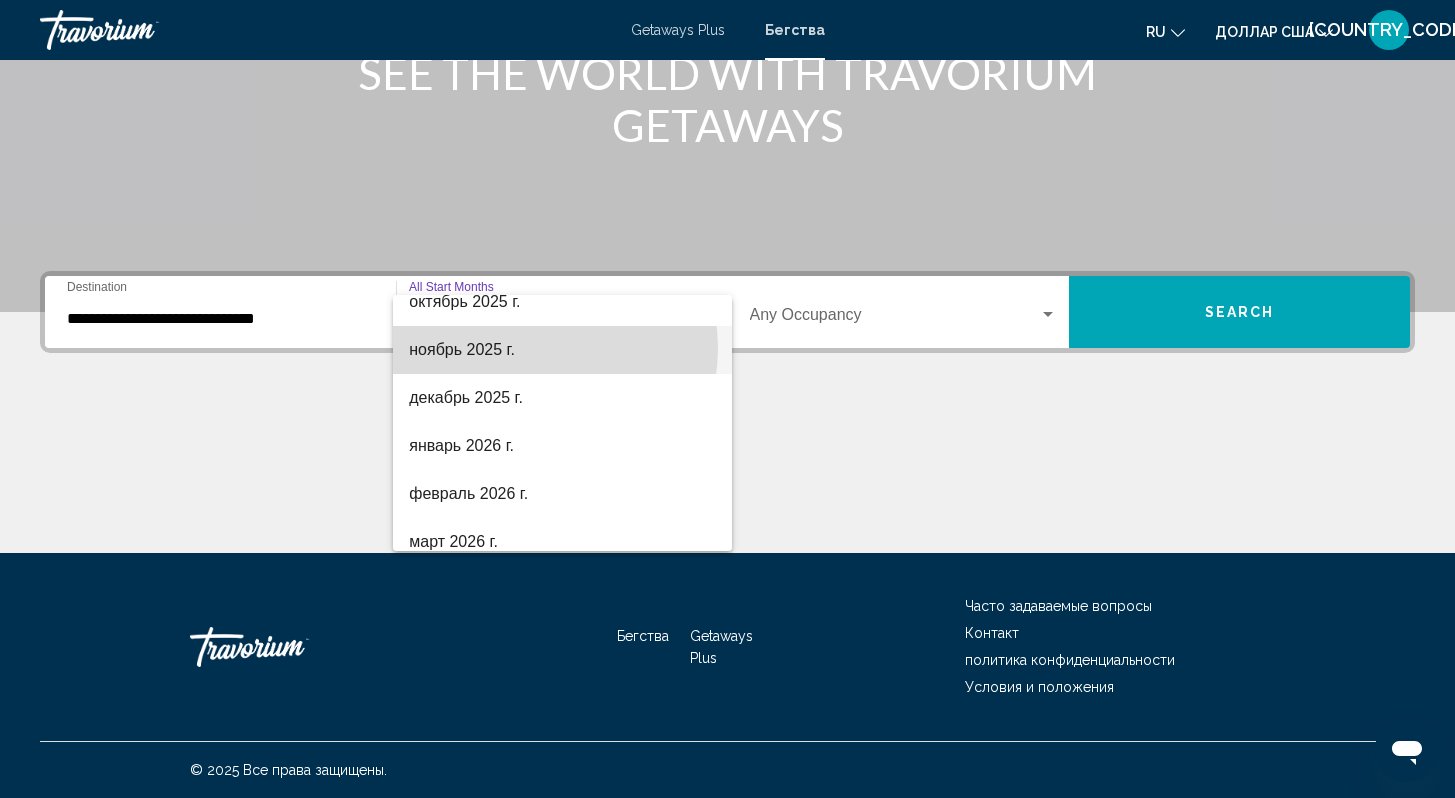click on "ноябрь 2025 г." at bounding box center (562, 350) 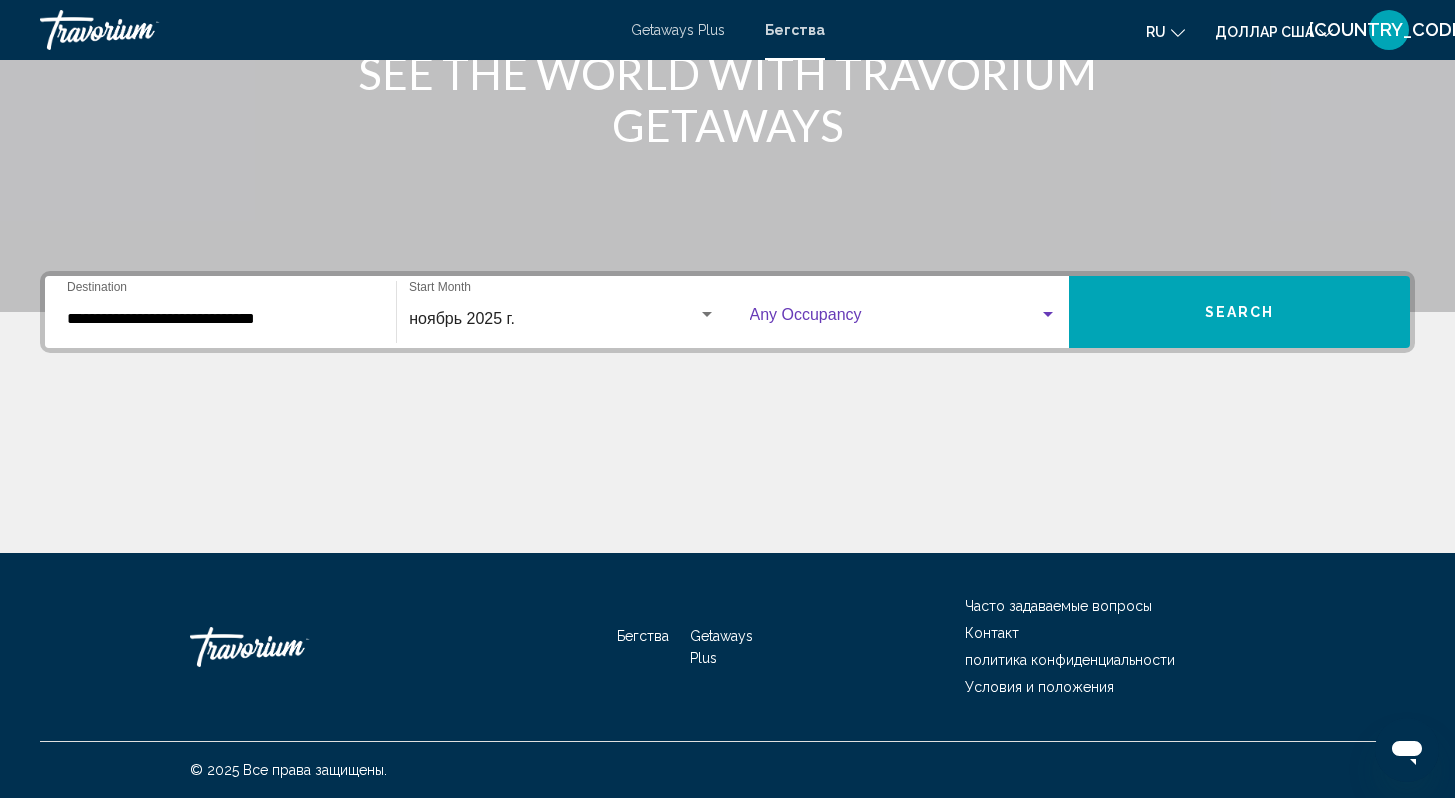 click at bounding box center (1048, 314) 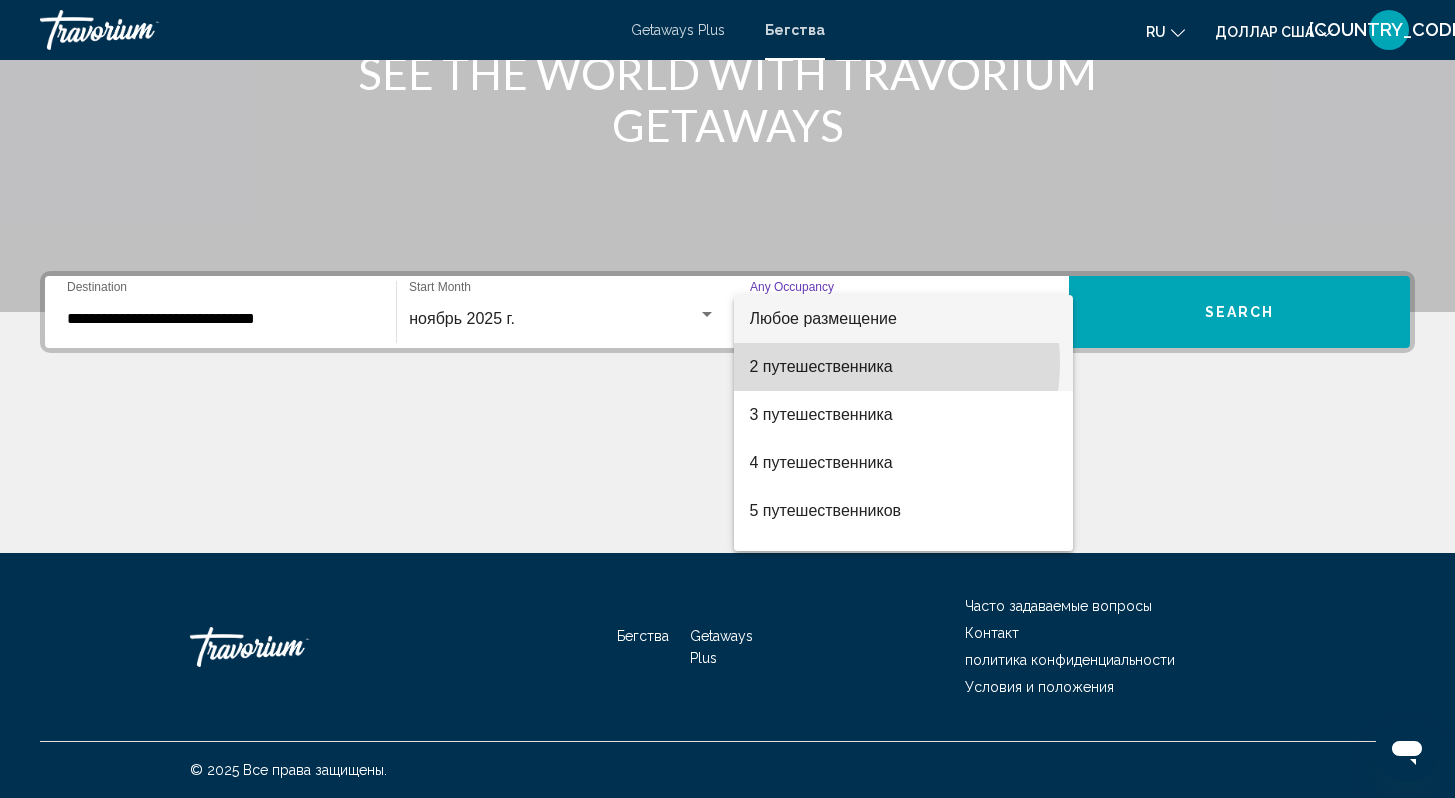click on "2 путешественника" at bounding box center [821, 366] 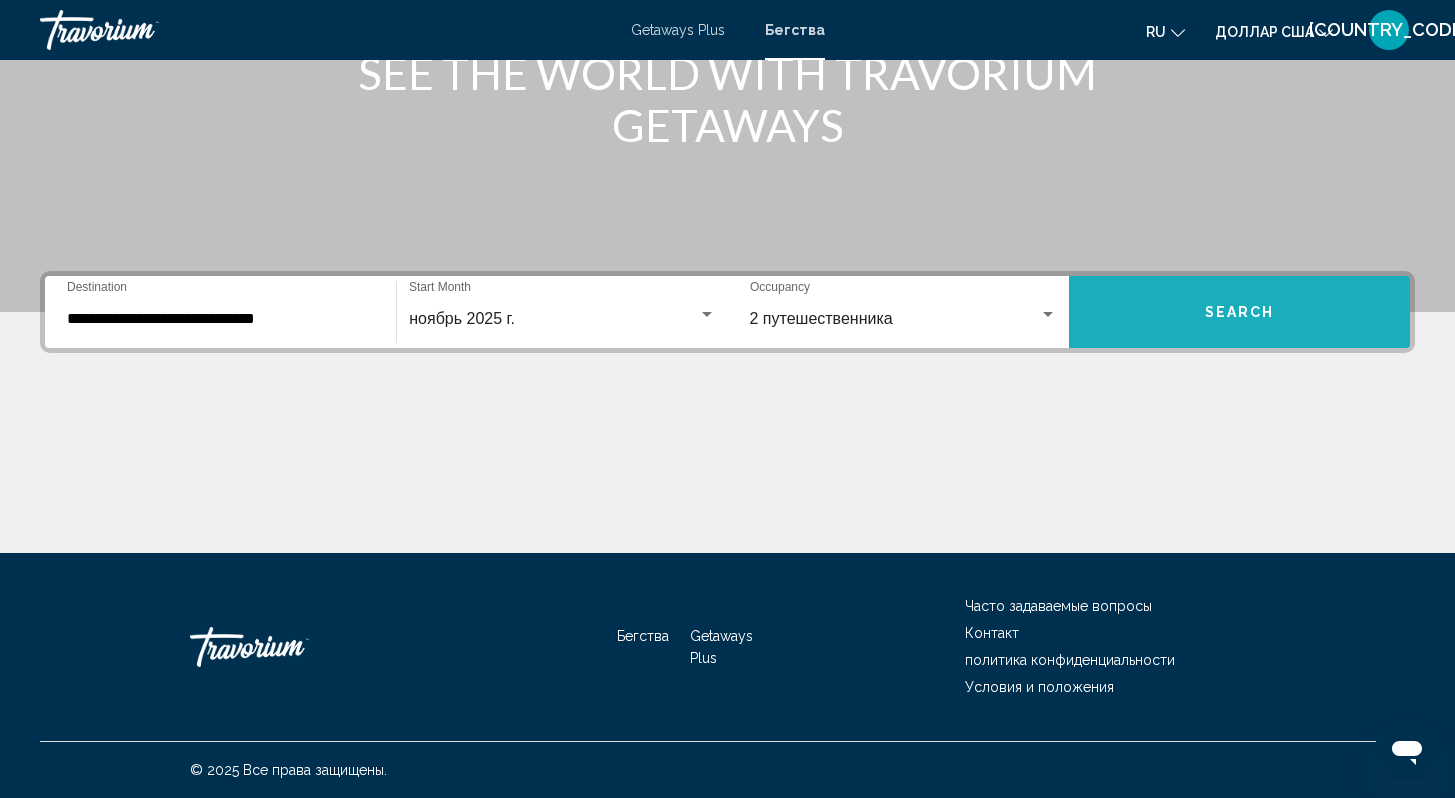 click on "Search" at bounding box center [1239, 312] 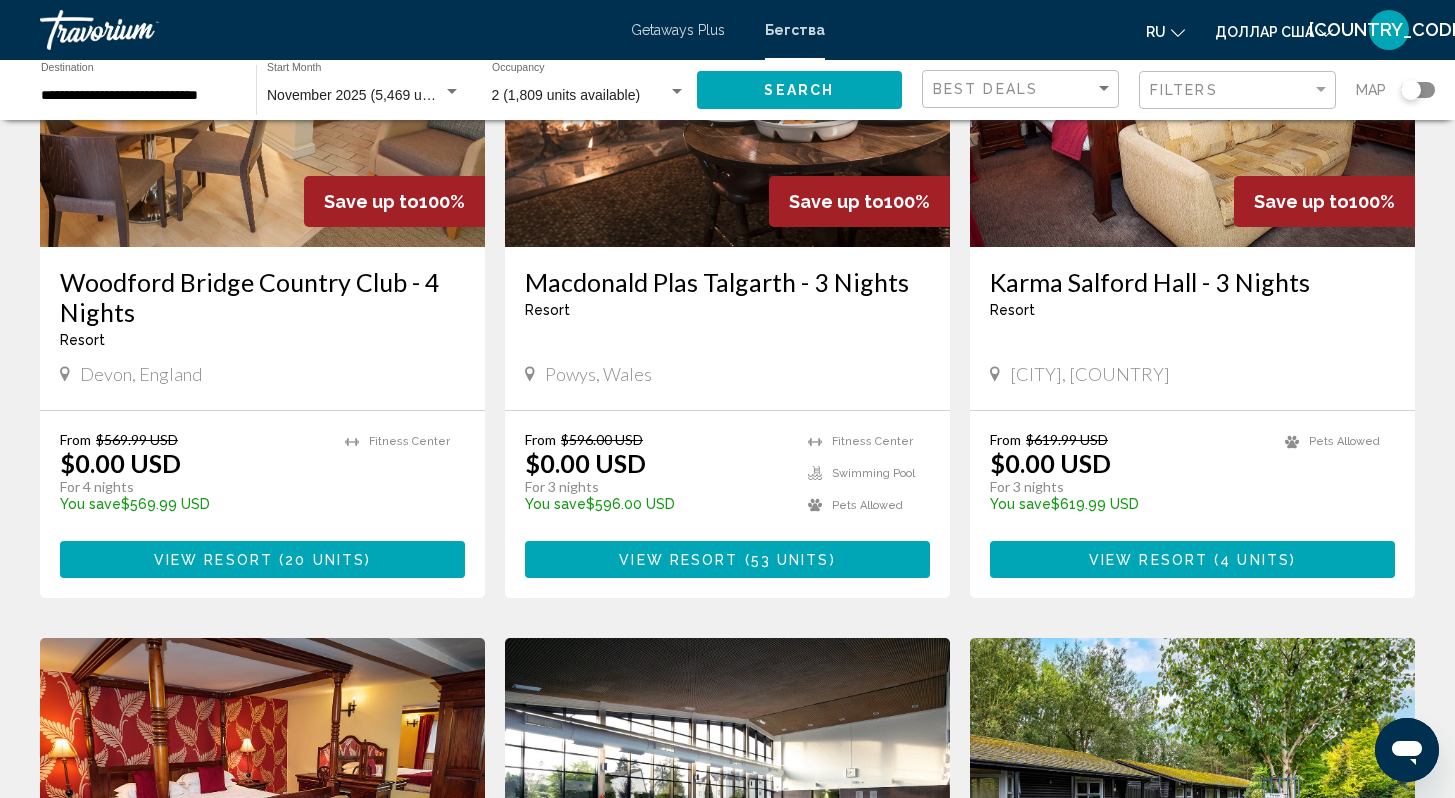 scroll, scrollTop: 0, scrollLeft: 0, axis: both 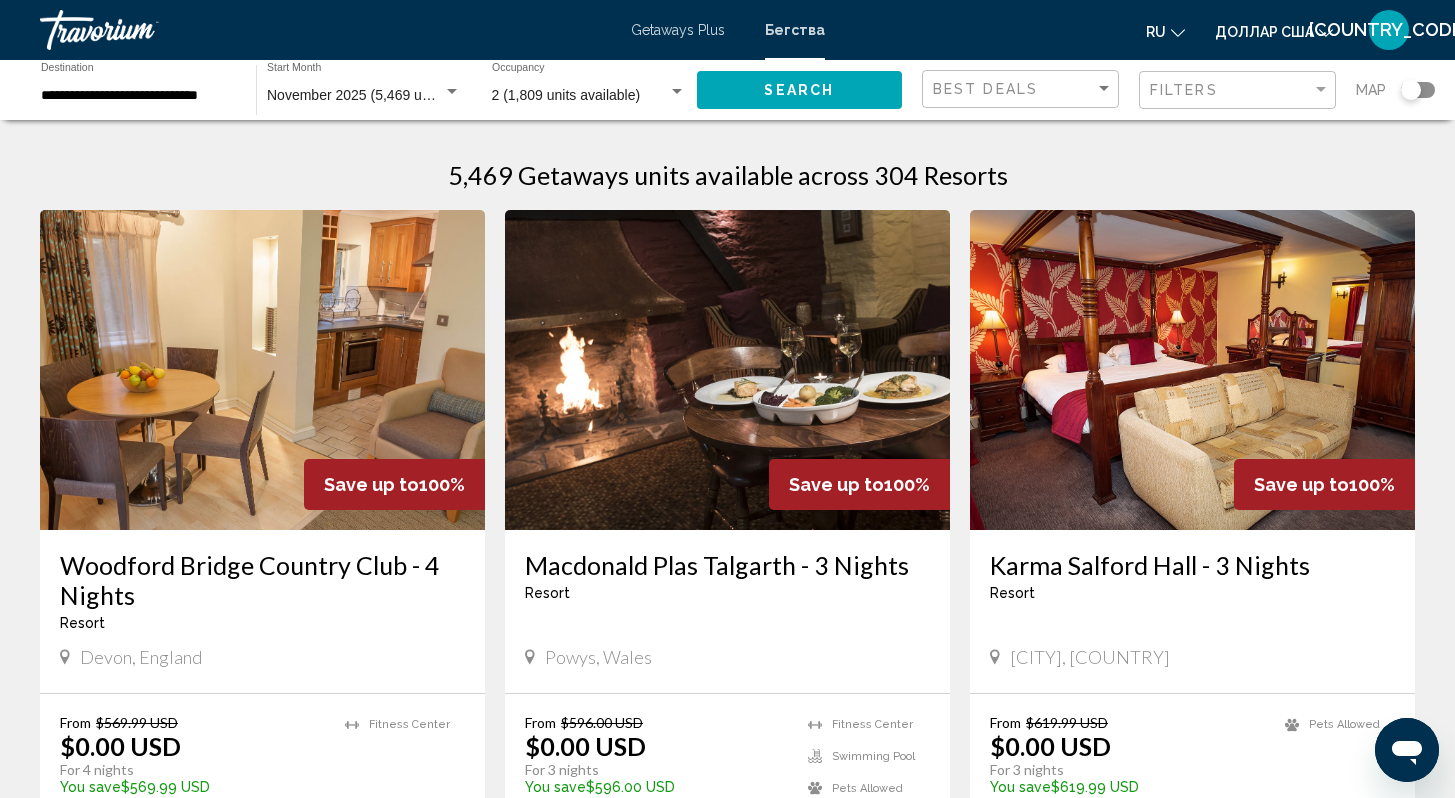click on "Best Deals" 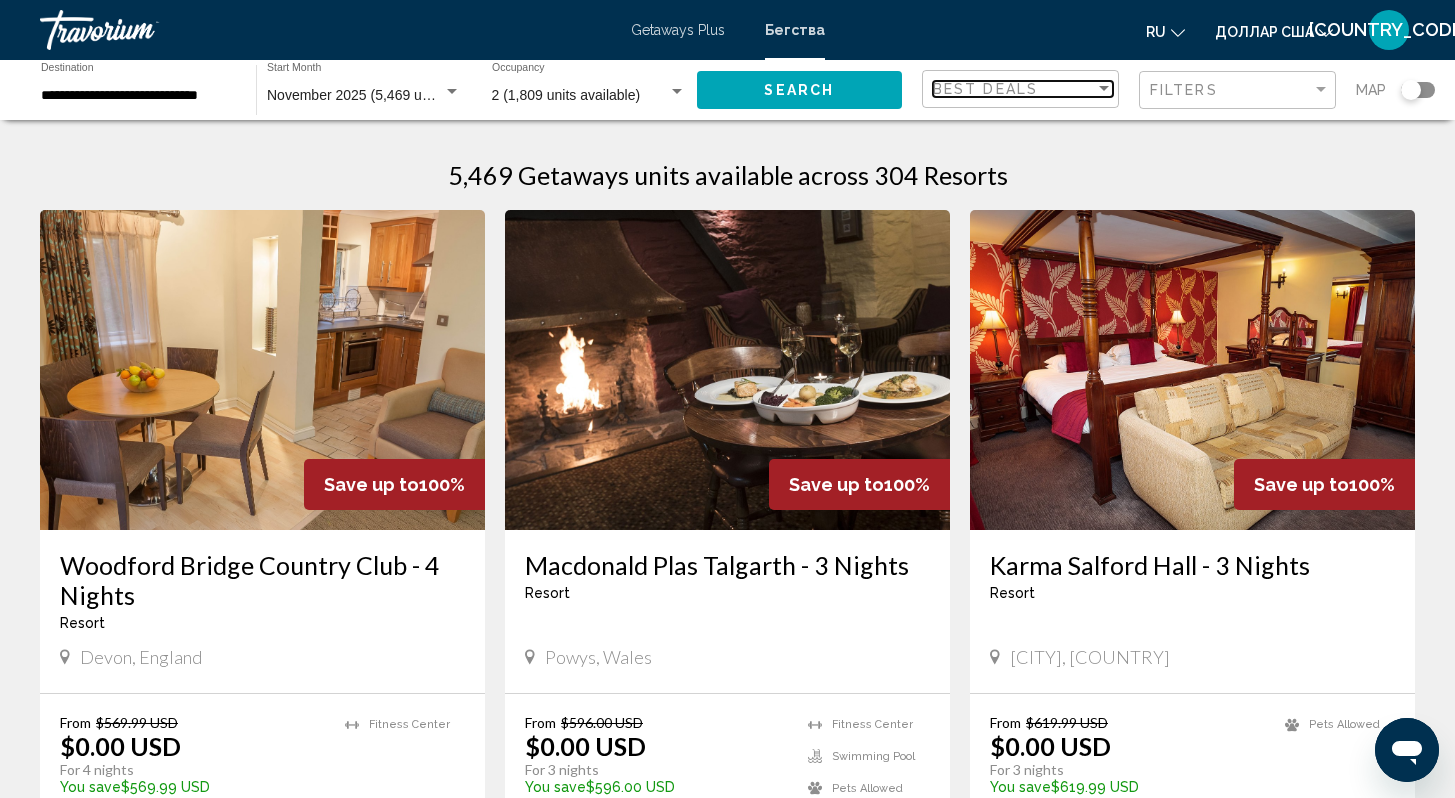 click at bounding box center [1104, 89] 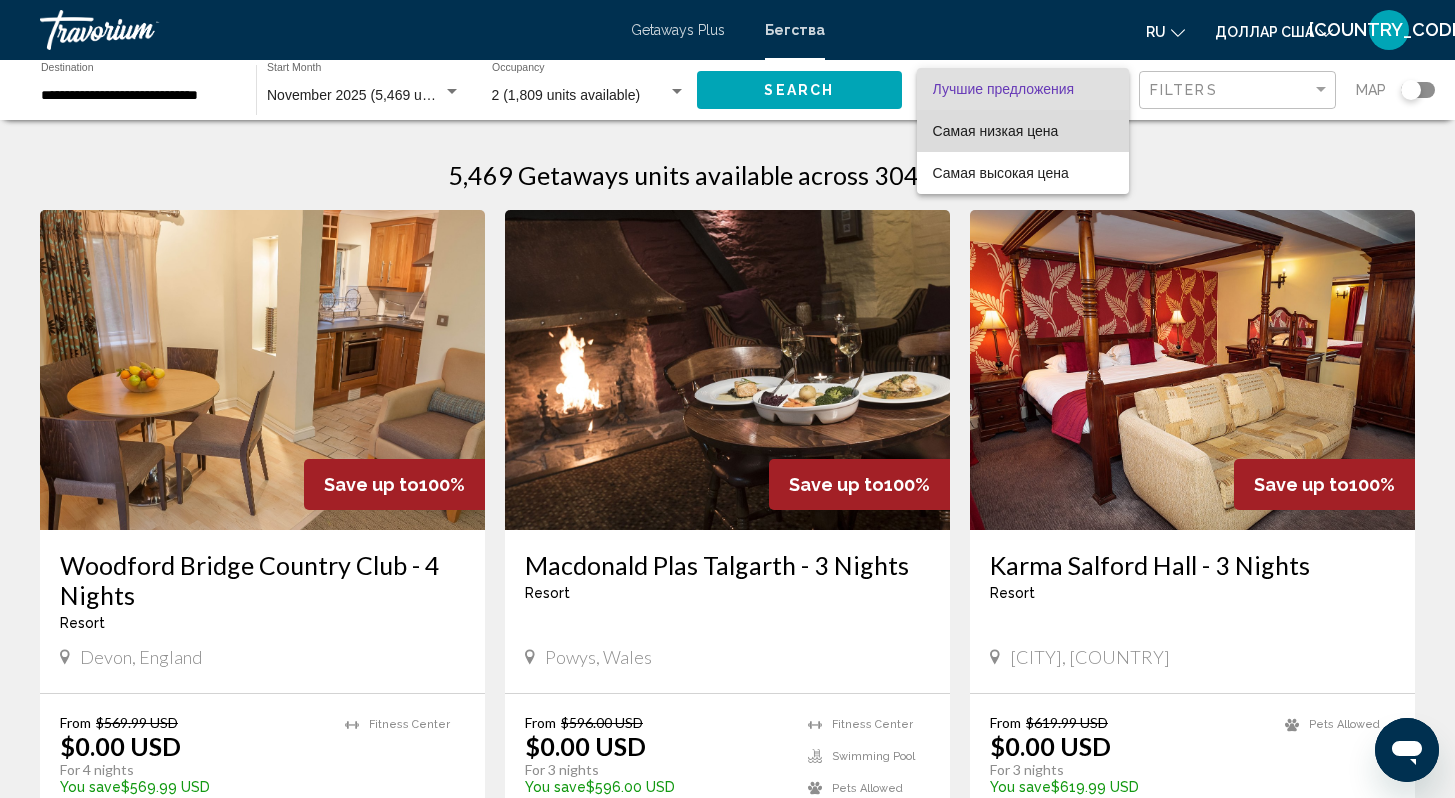 click on "Самая низкая цена" at bounding box center (1023, 131) 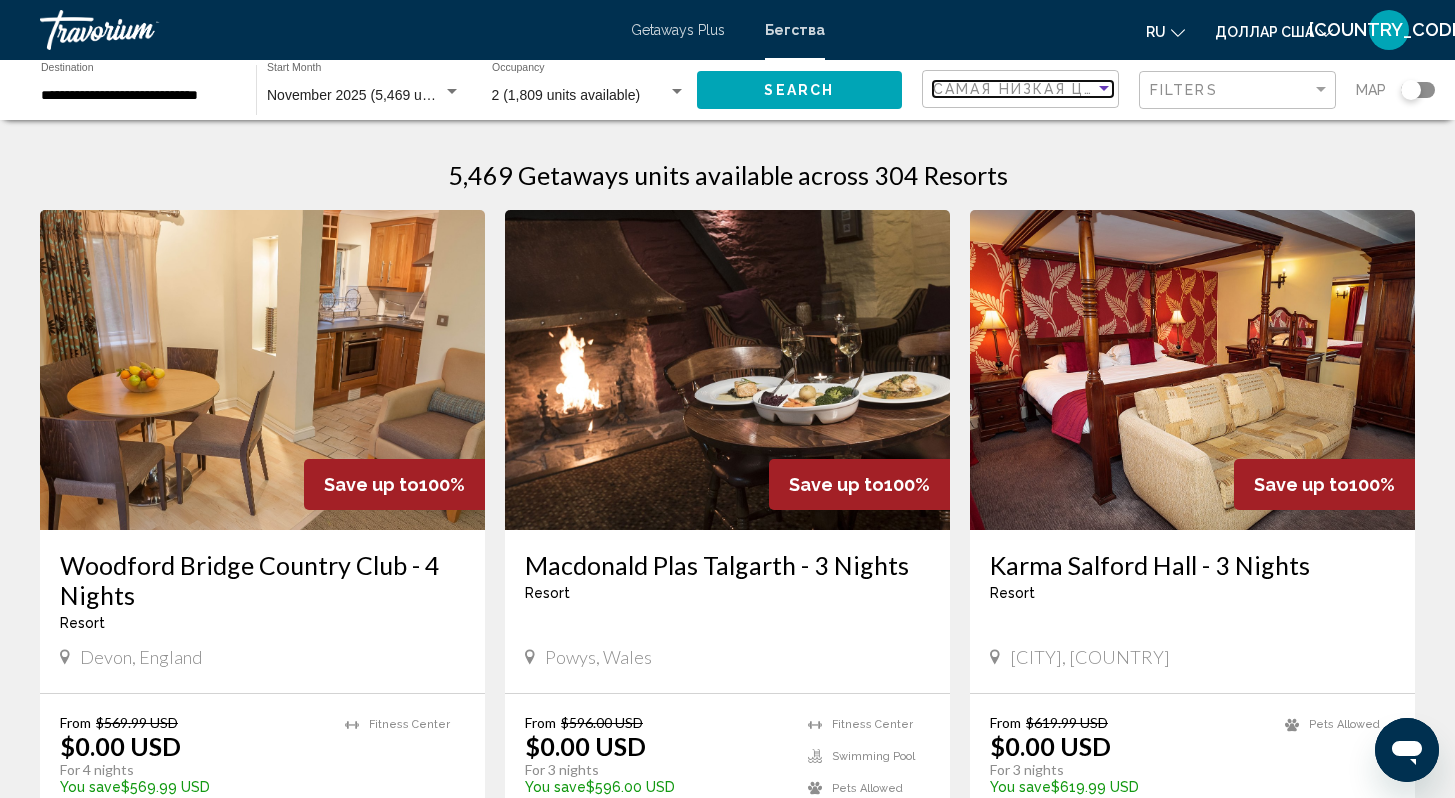 click at bounding box center (1104, 88) 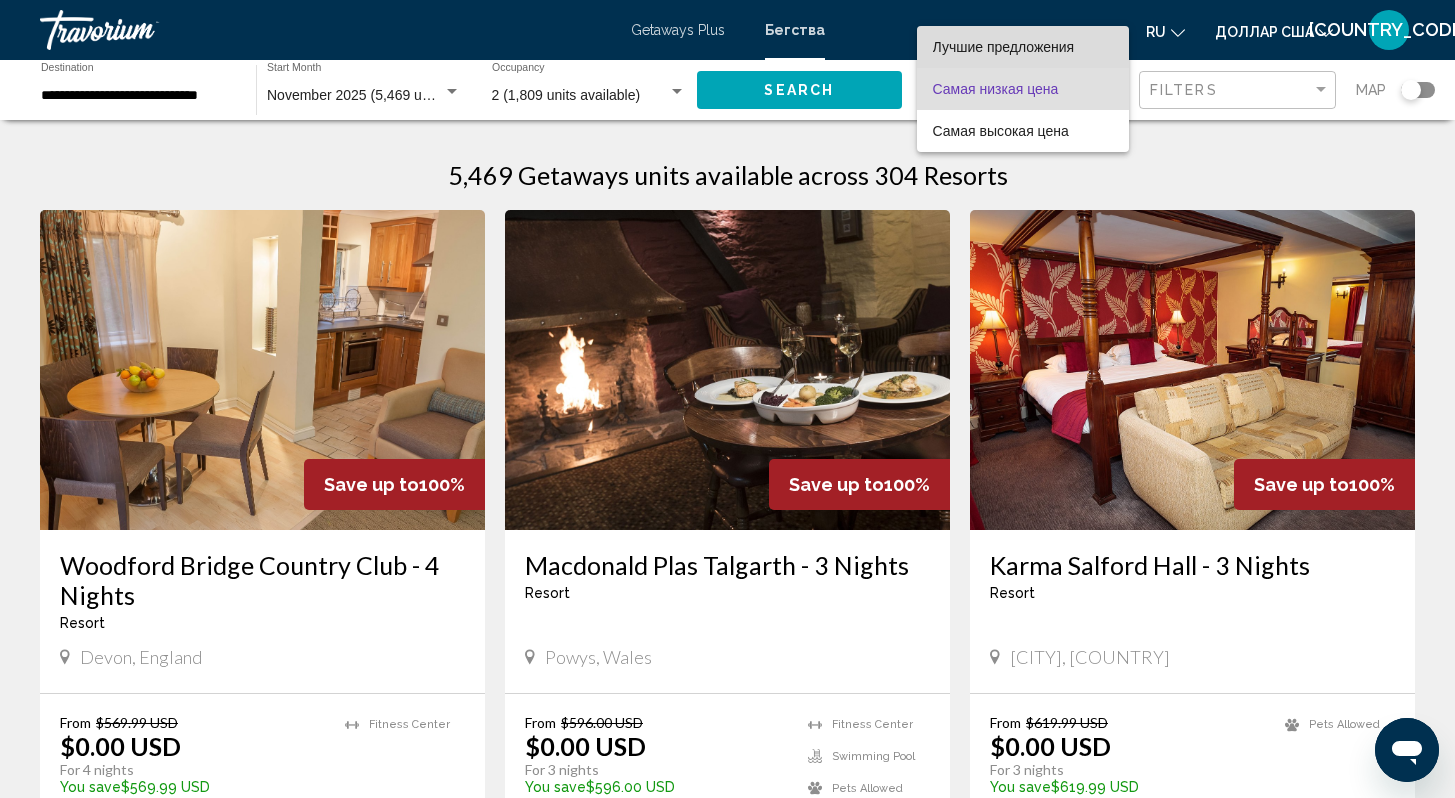 click on "Лучшие предложения" at bounding box center (1023, 47) 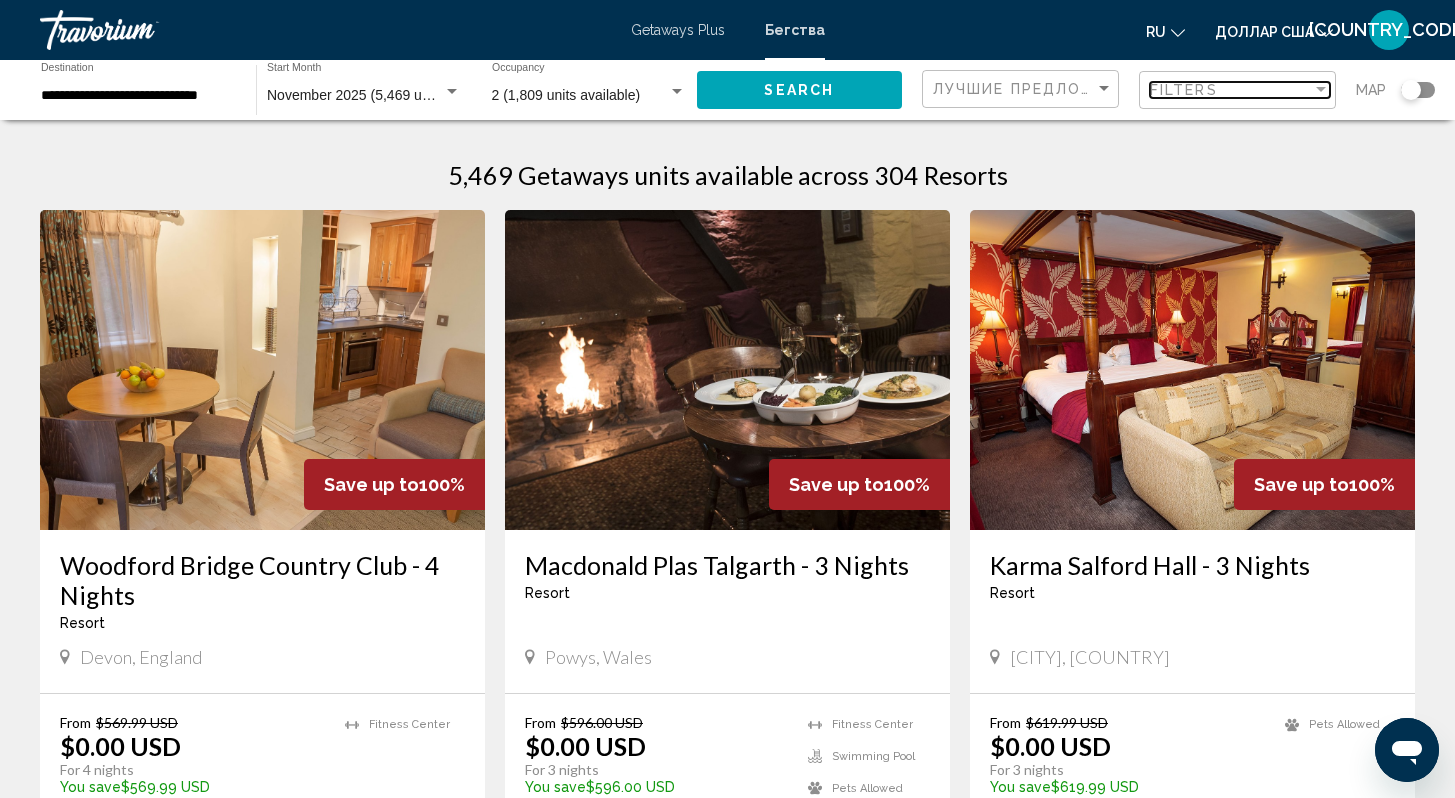 click at bounding box center [1321, 89] 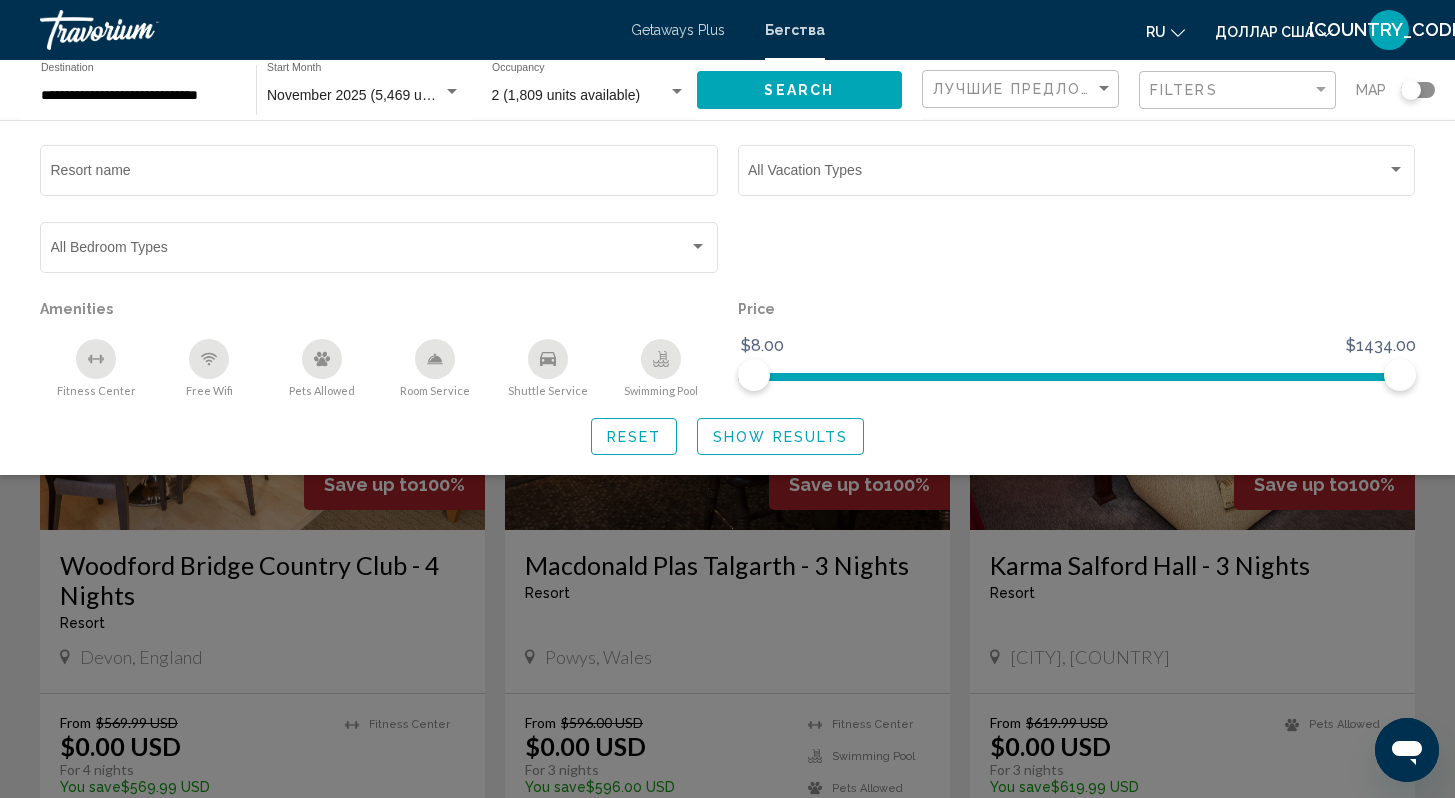 click on "Price" 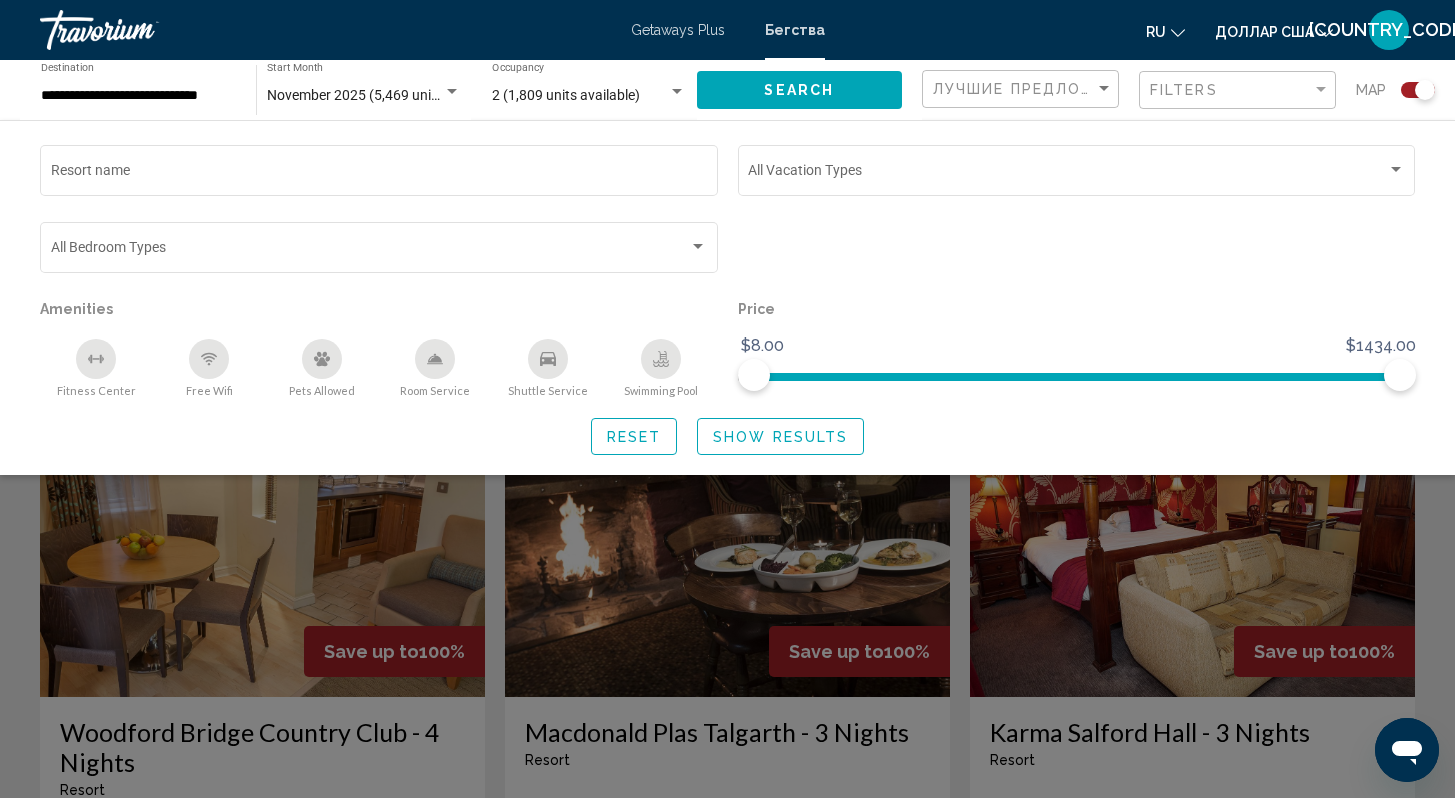 scroll, scrollTop: 574, scrollLeft: 0, axis: vertical 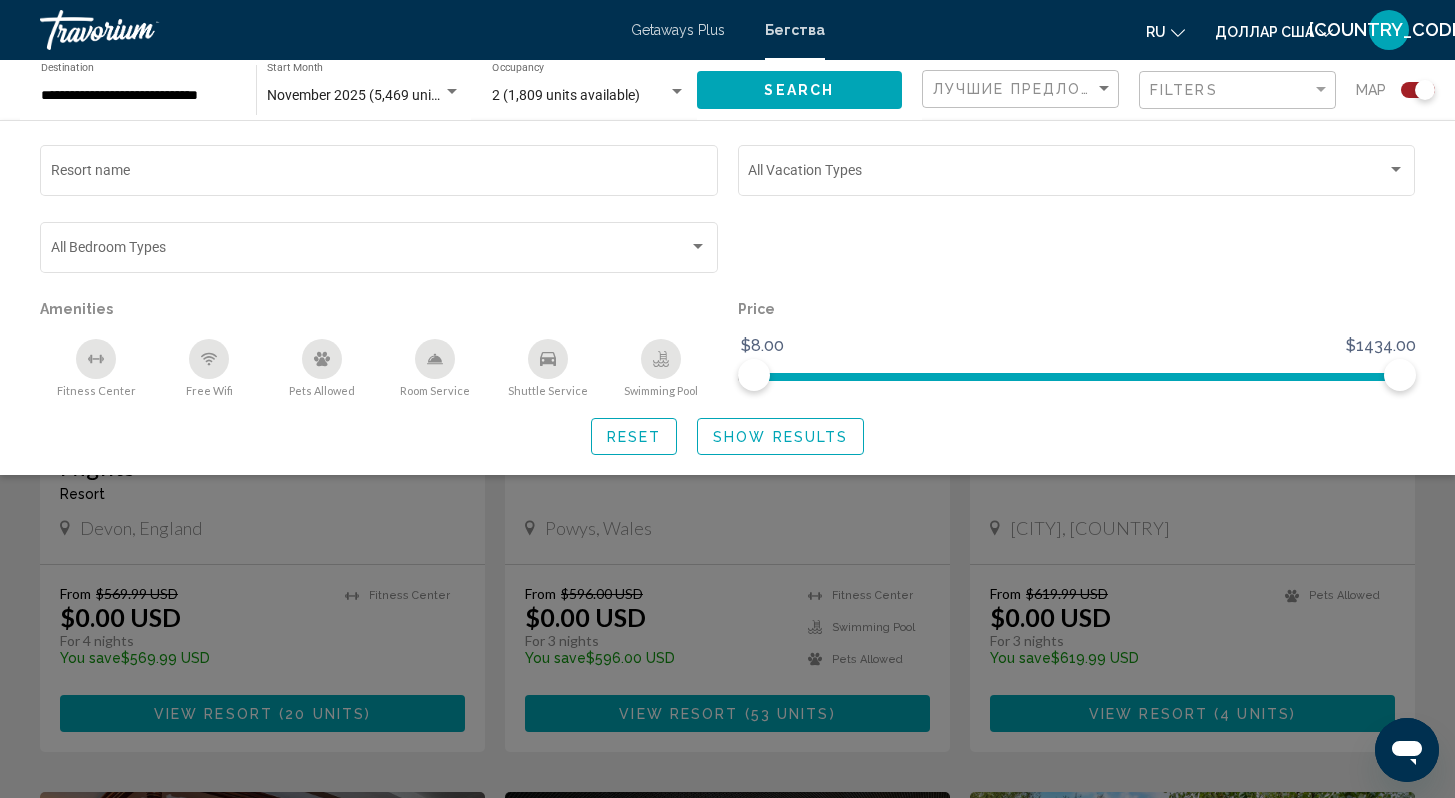 click 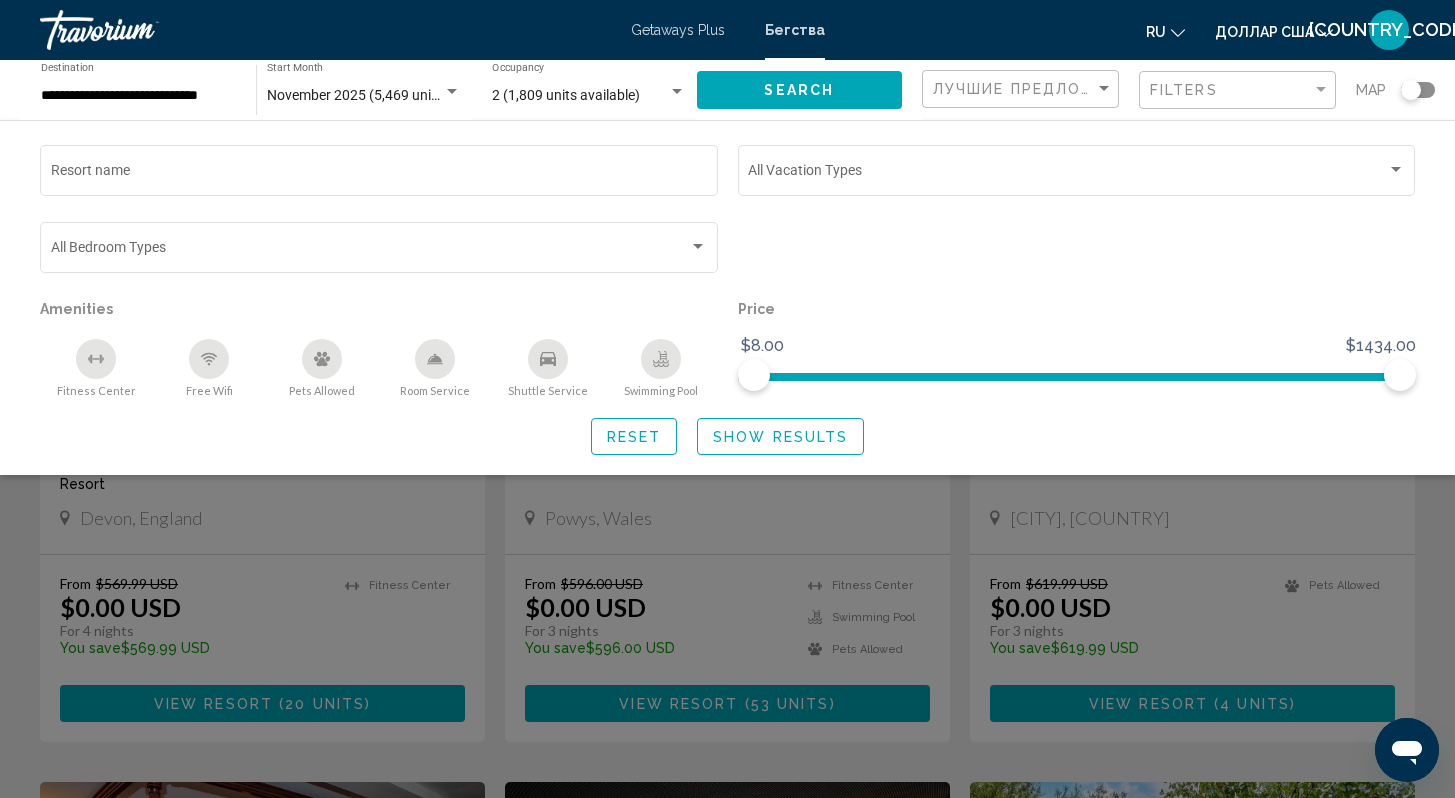 scroll, scrollTop: 225, scrollLeft: 0, axis: vertical 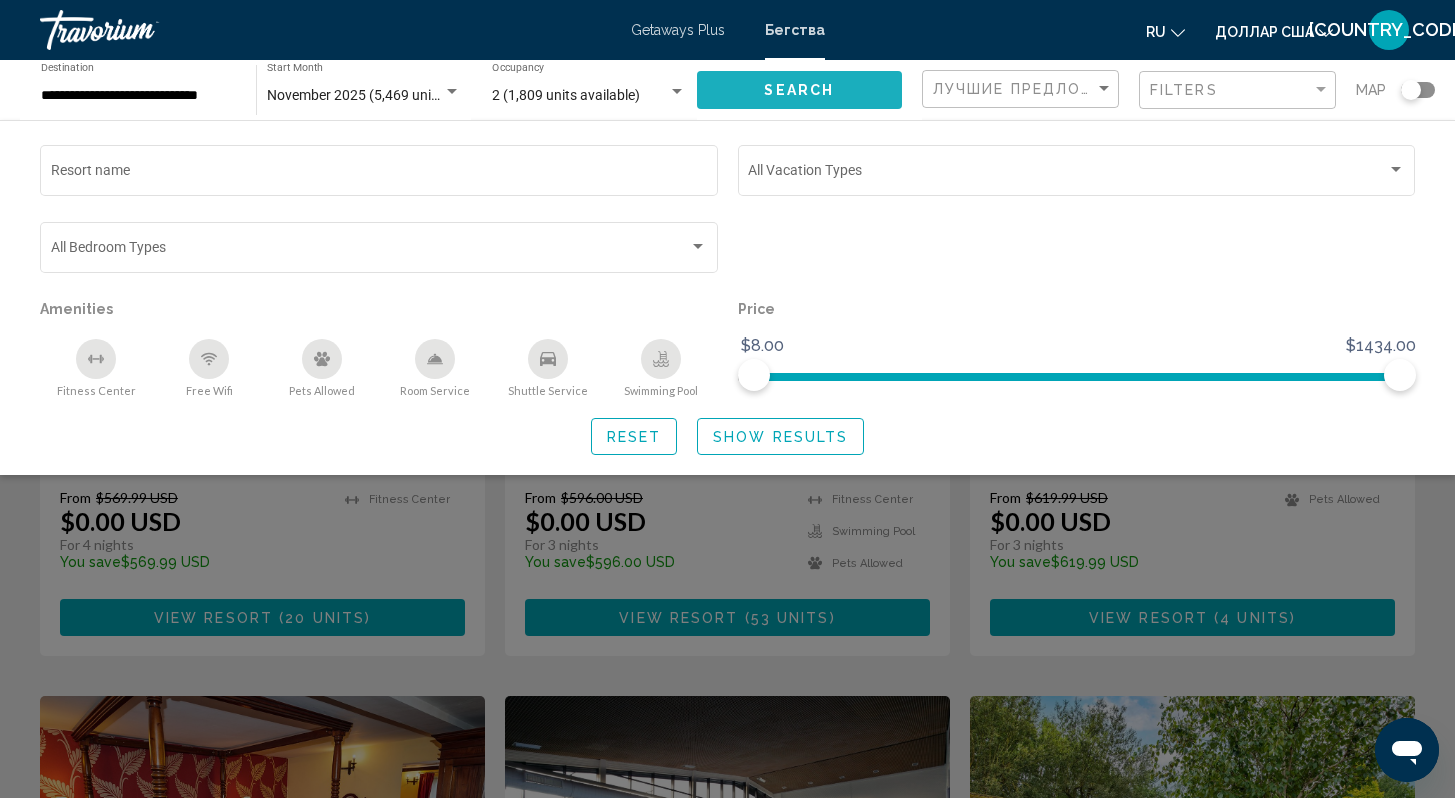 click on "Search" 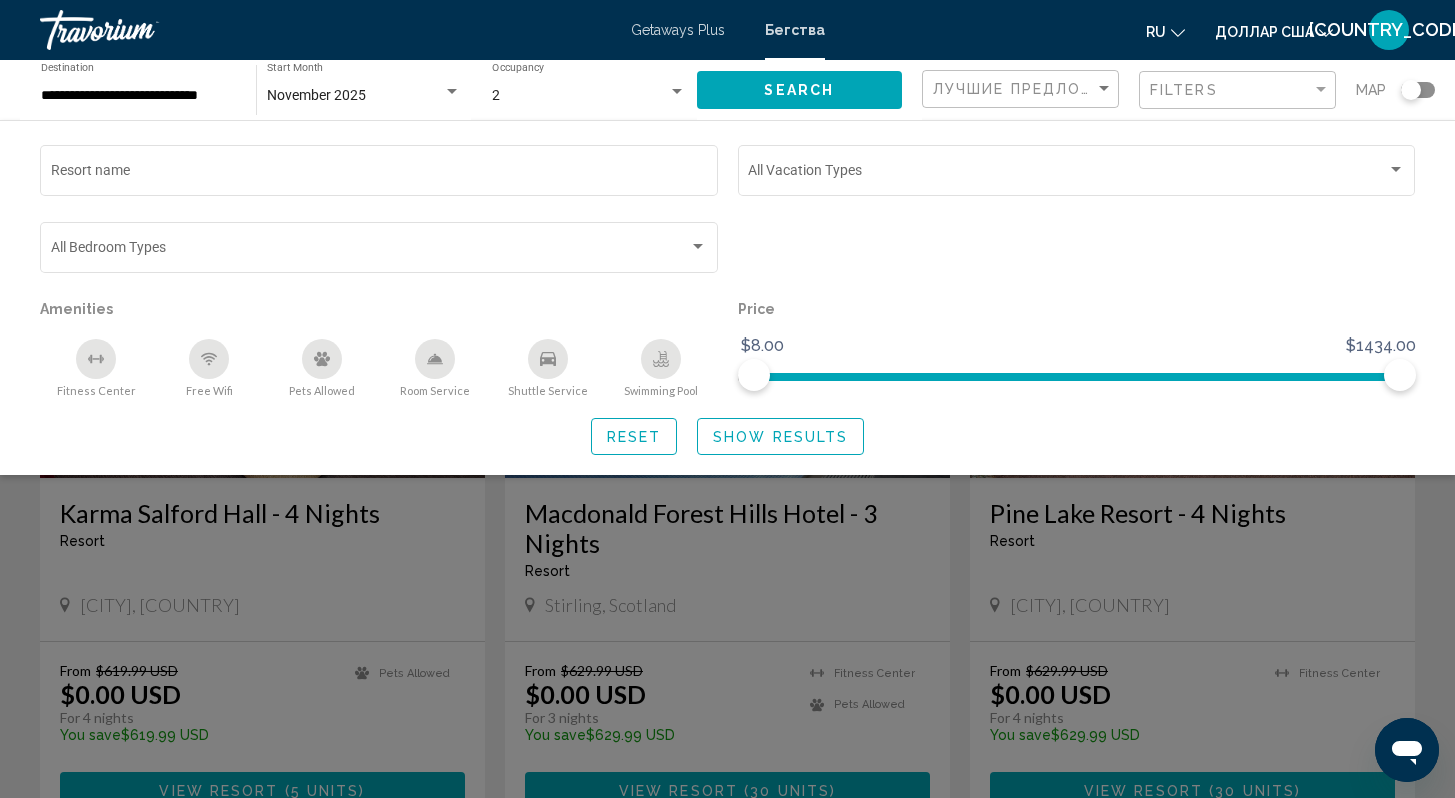 scroll, scrollTop: 488, scrollLeft: 0, axis: vertical 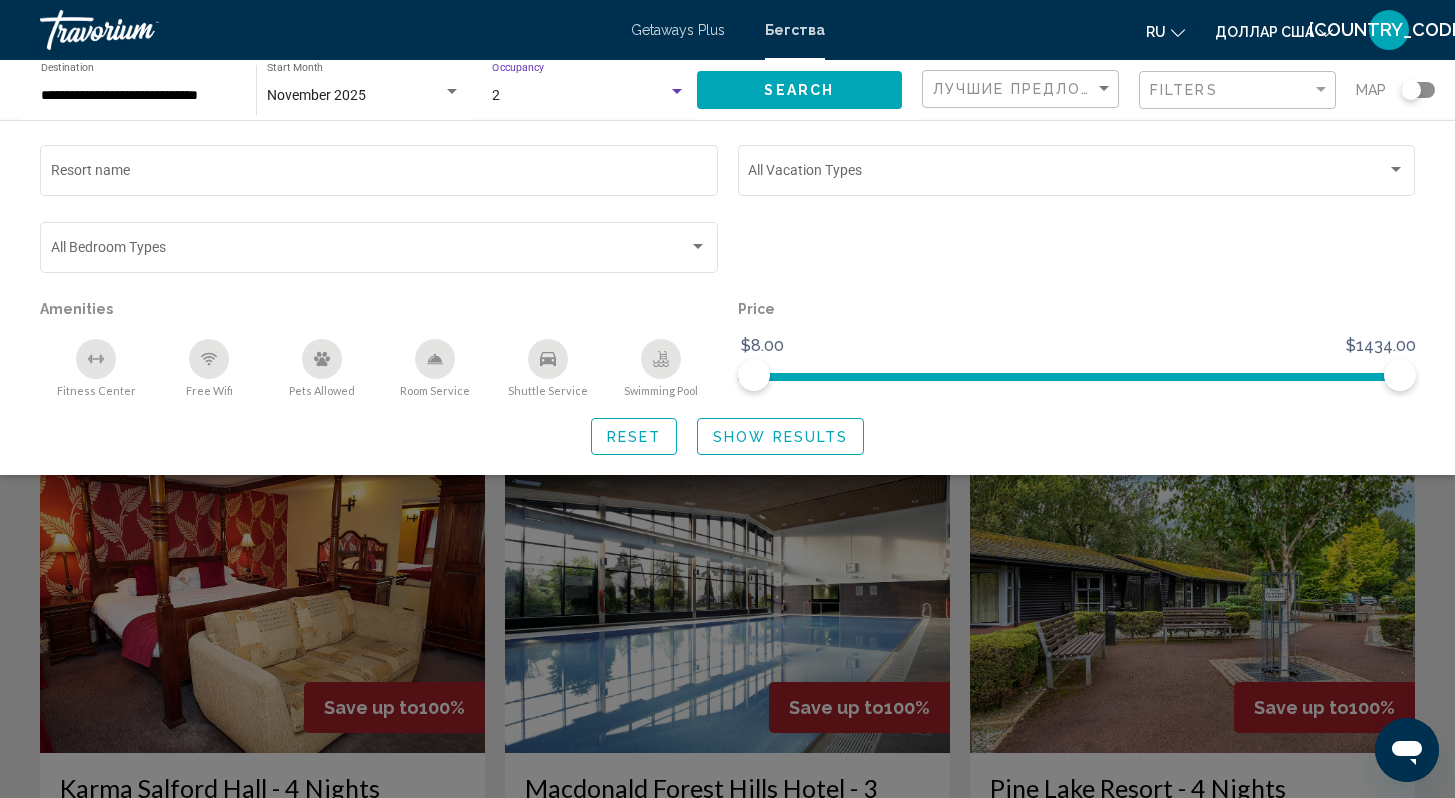 click at bounding box center (677, 91) 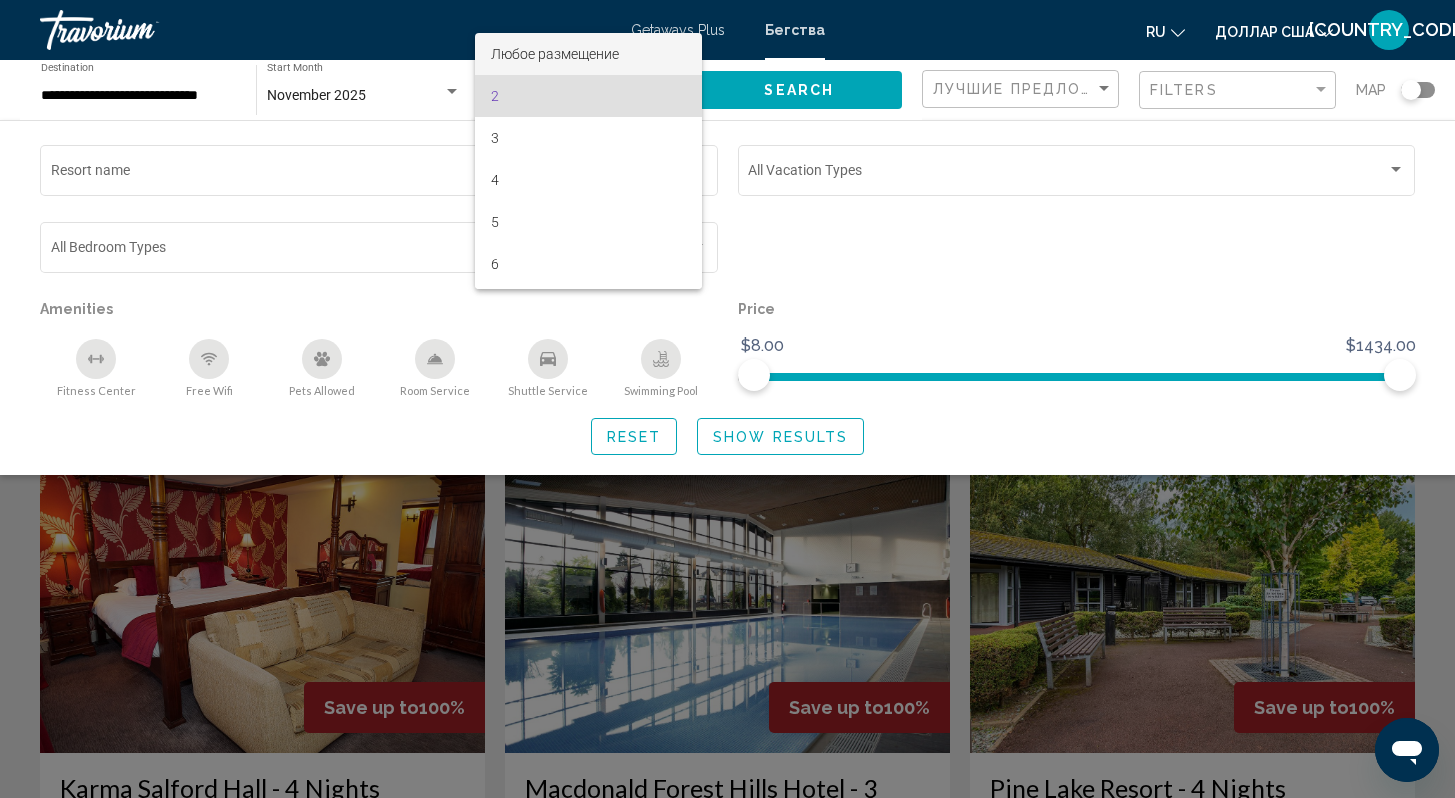 click on "Любое размещение" at bounding box center (555, 54) 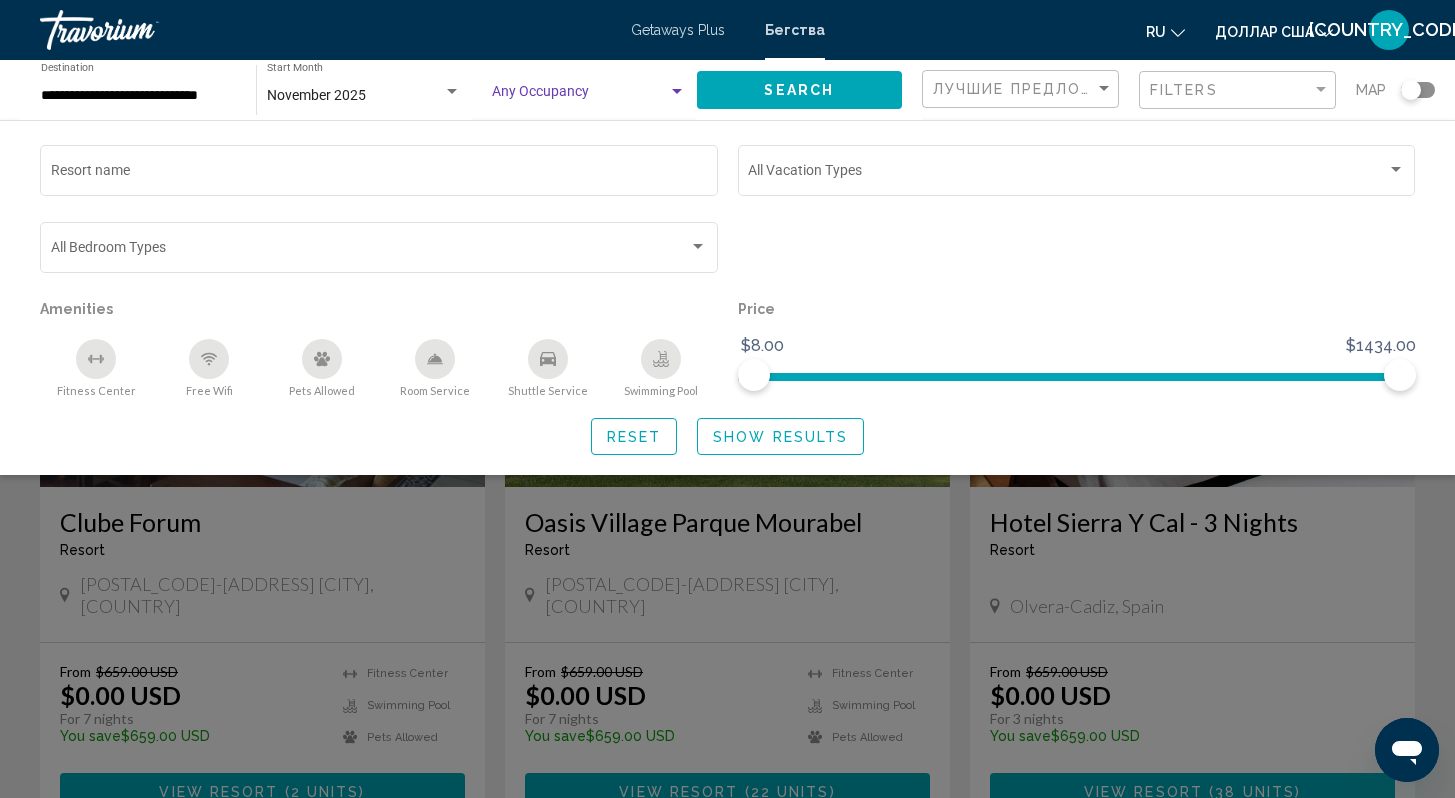 scroll, scrollTop: 2283, scrollLeft: 0, axis: vertical 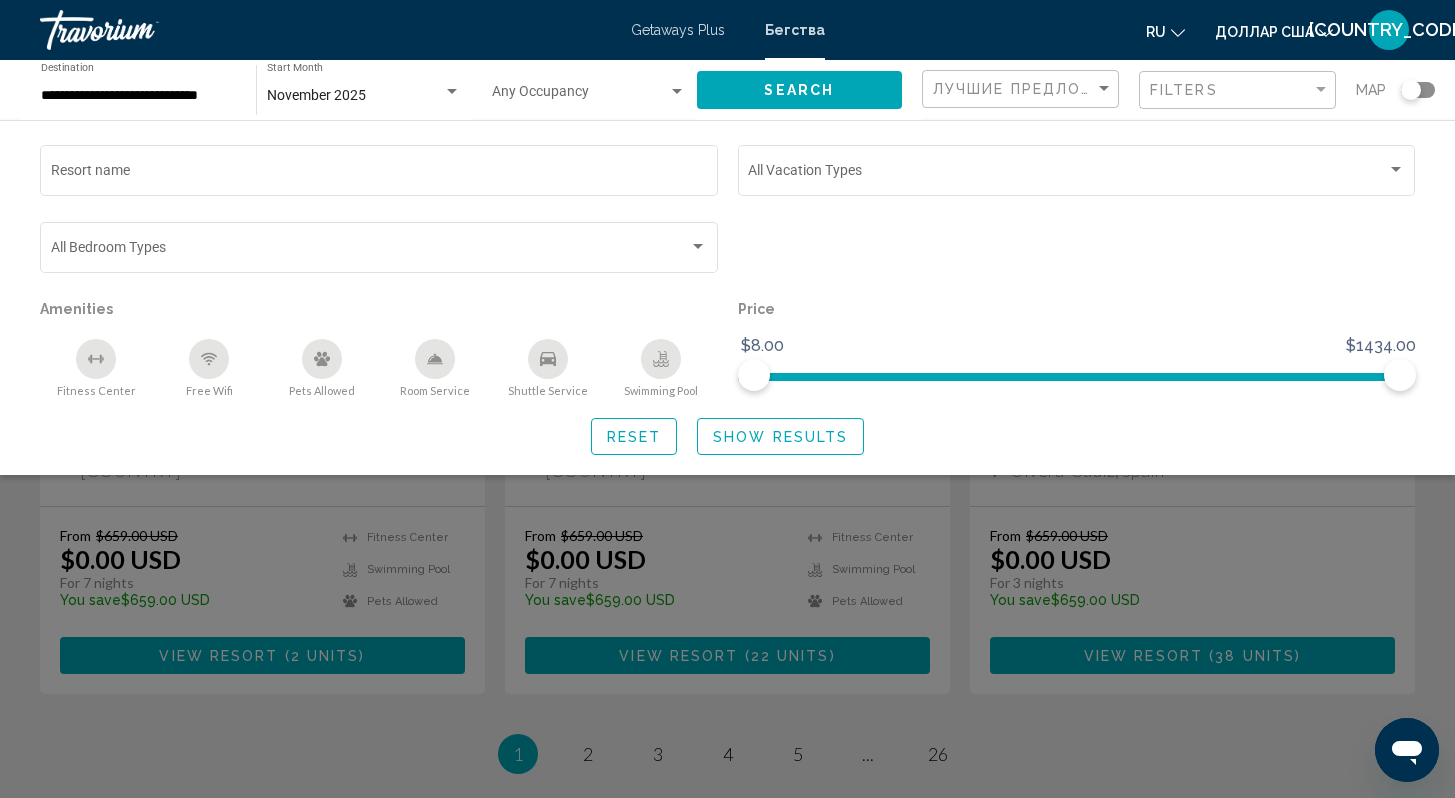 click 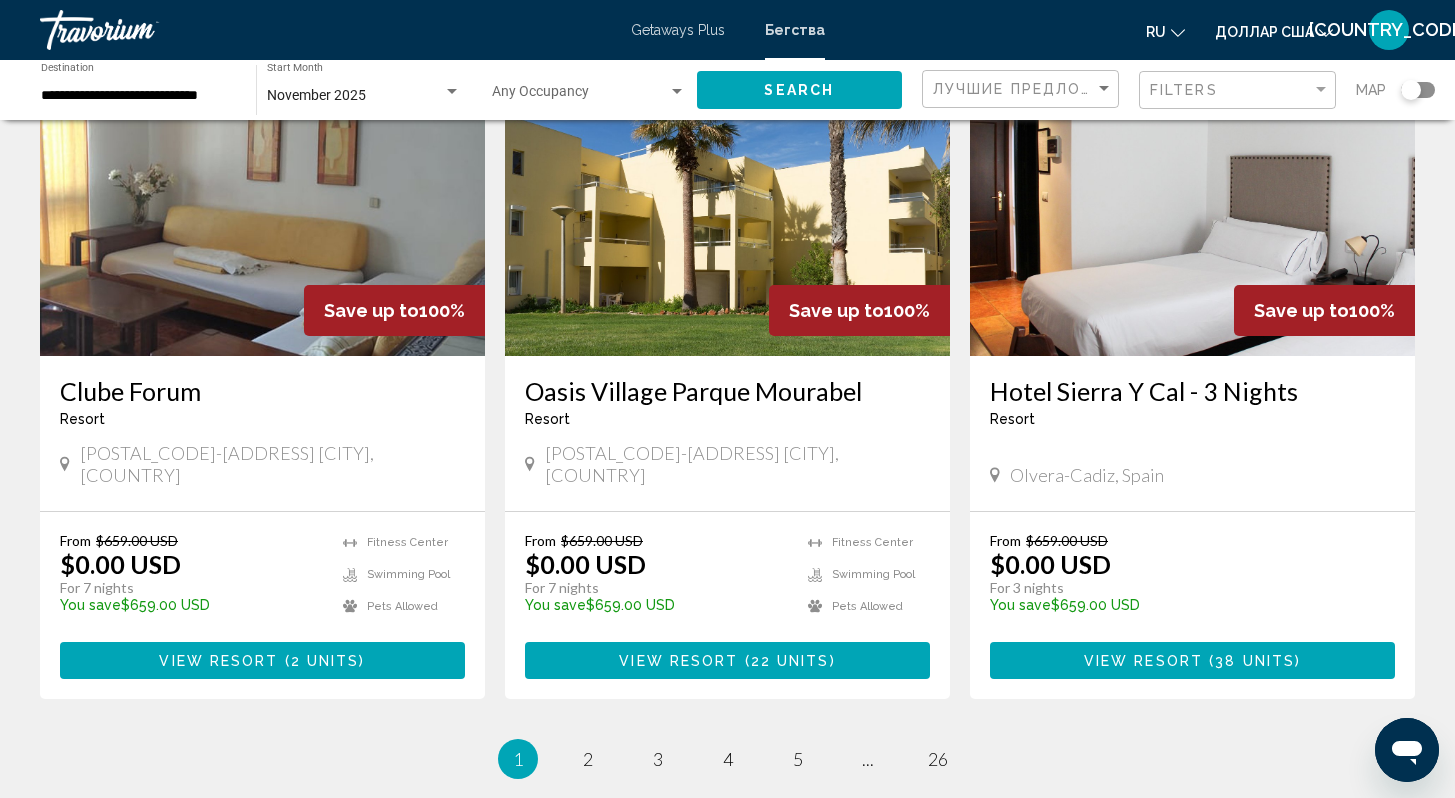 scroll, scrollTop: 2251, scrollLeft: 0, axis: vertical 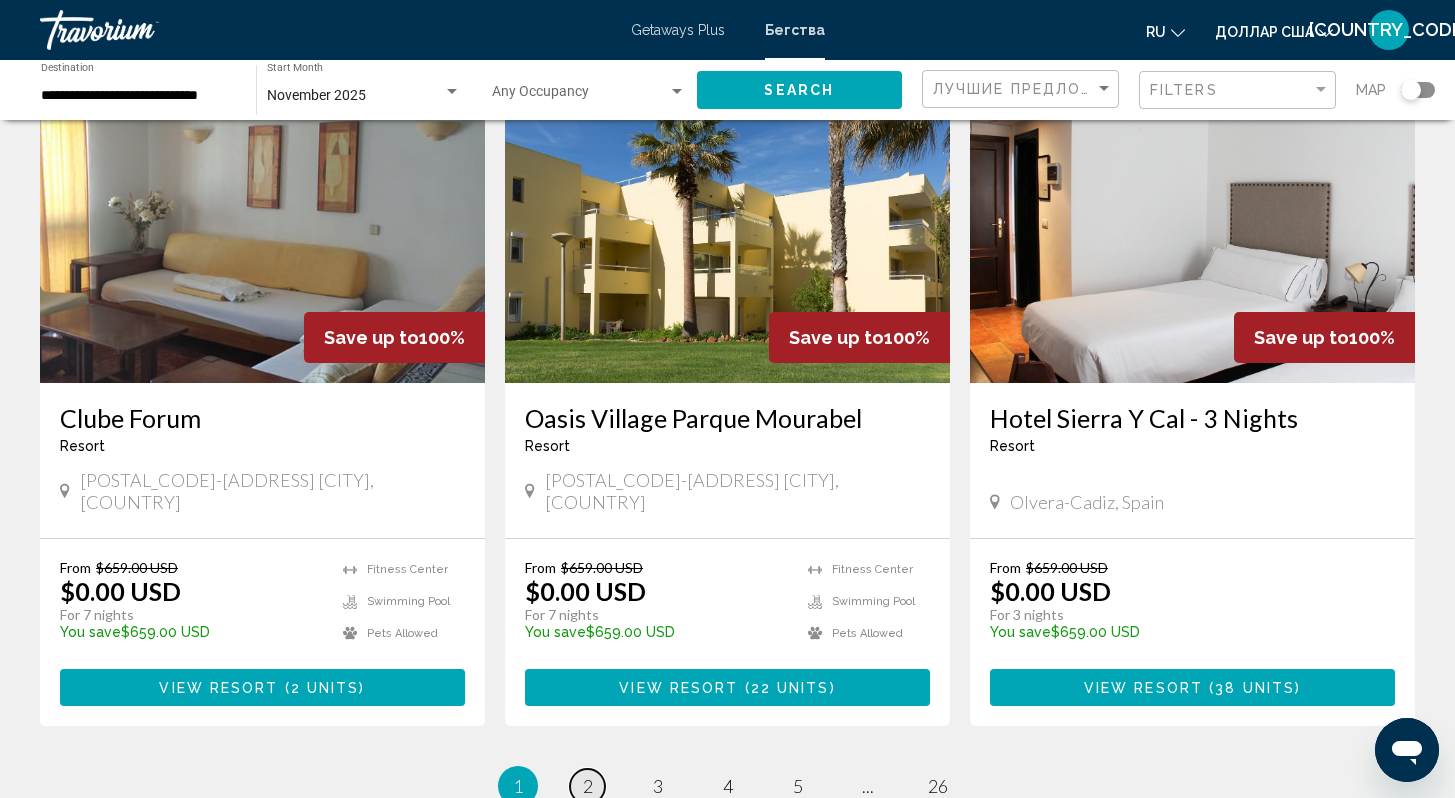 click on "2" at bounding box center [588, 786] 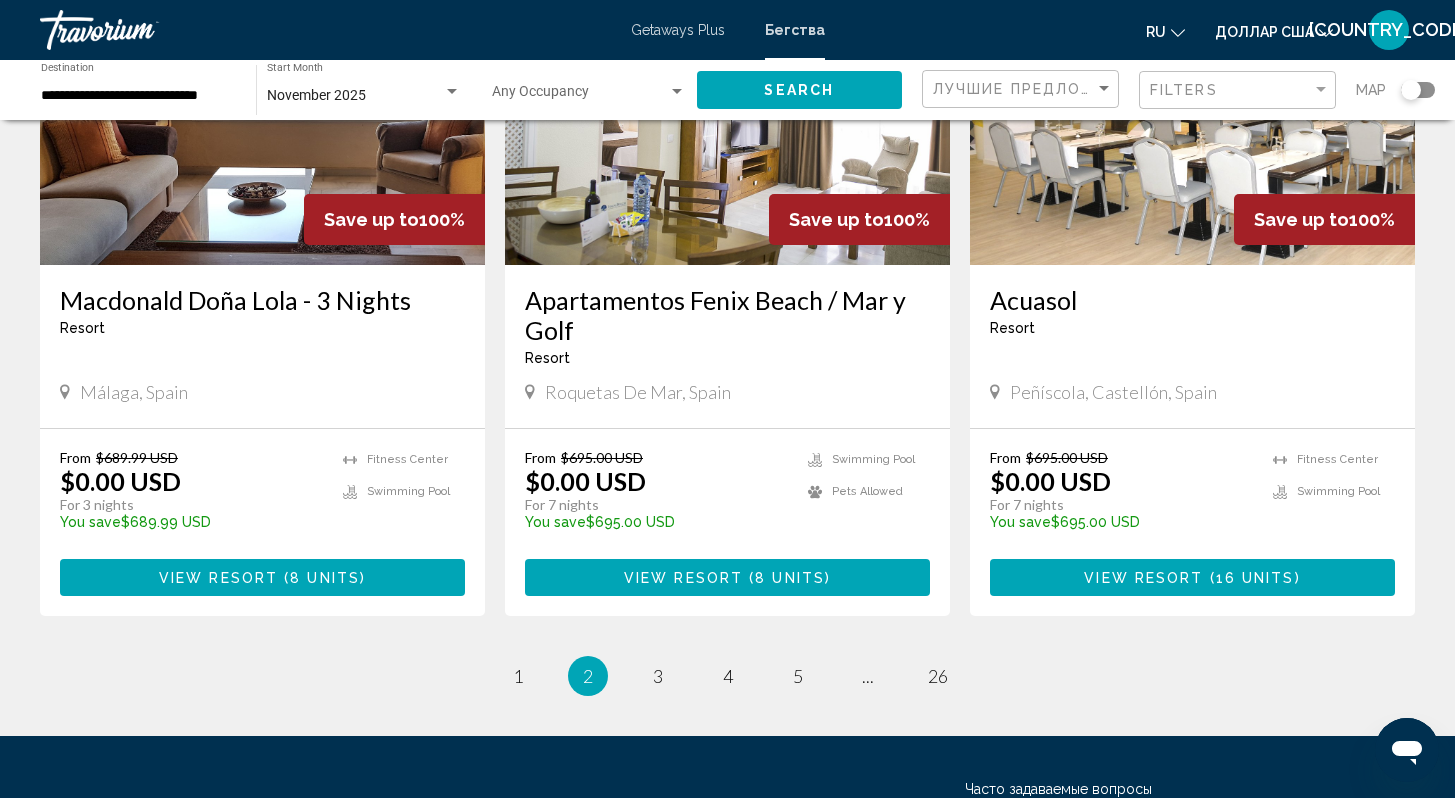 scroll, scrollTop: 2491, scrollLeft: 0, axis: vertical 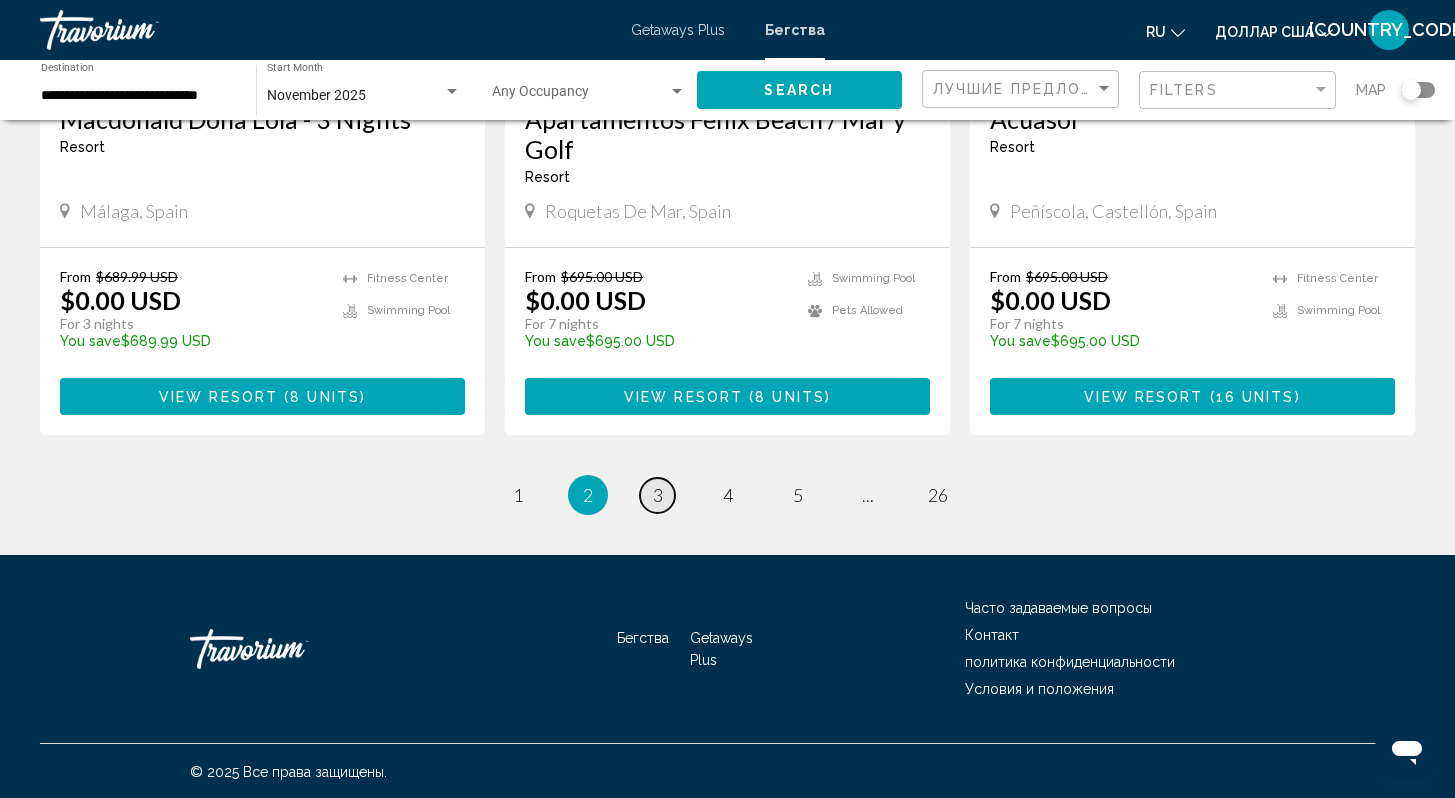 click on "page  3" at bounding box center [657, 495] 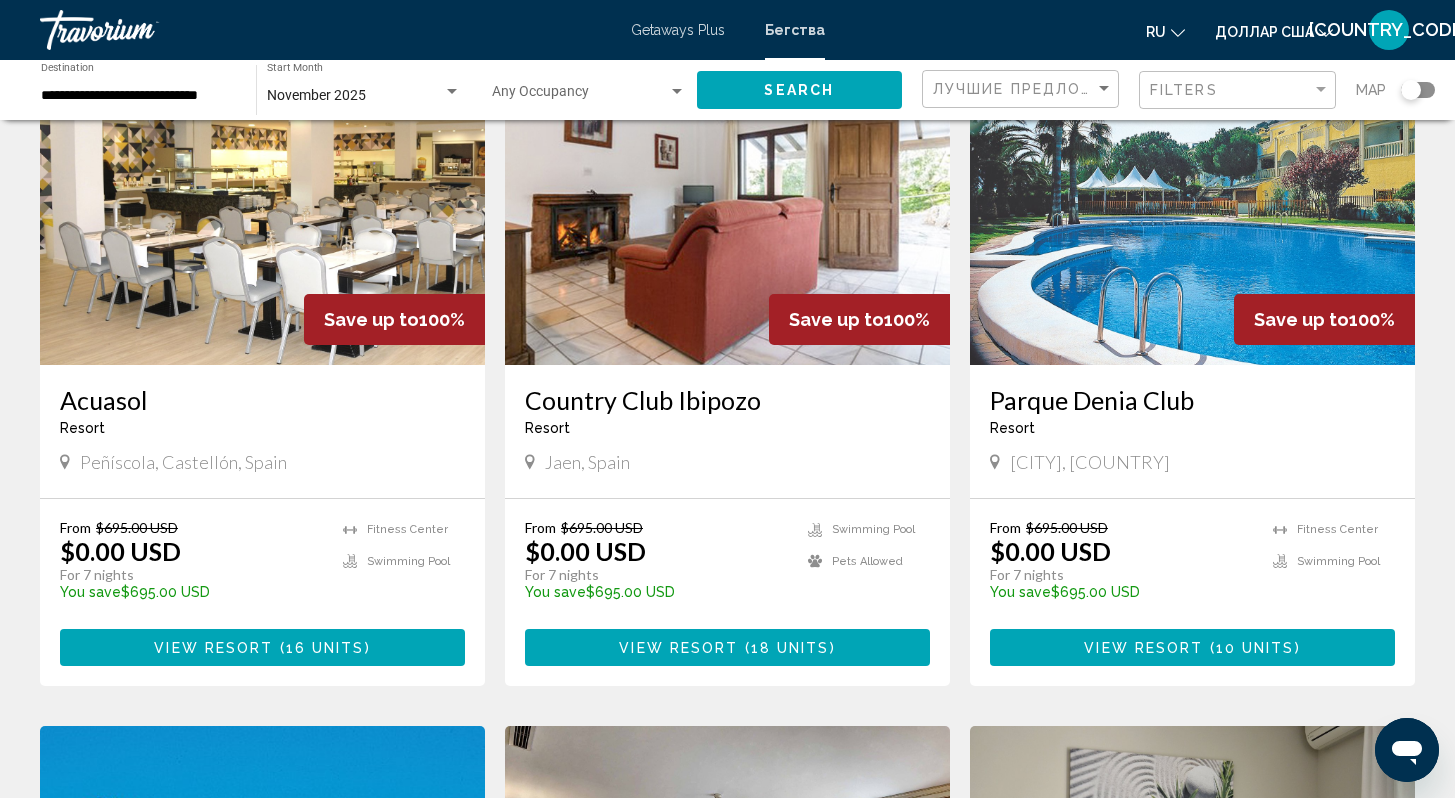 scroll, scrollTop: 0, scrollLeft: 0, axis: both 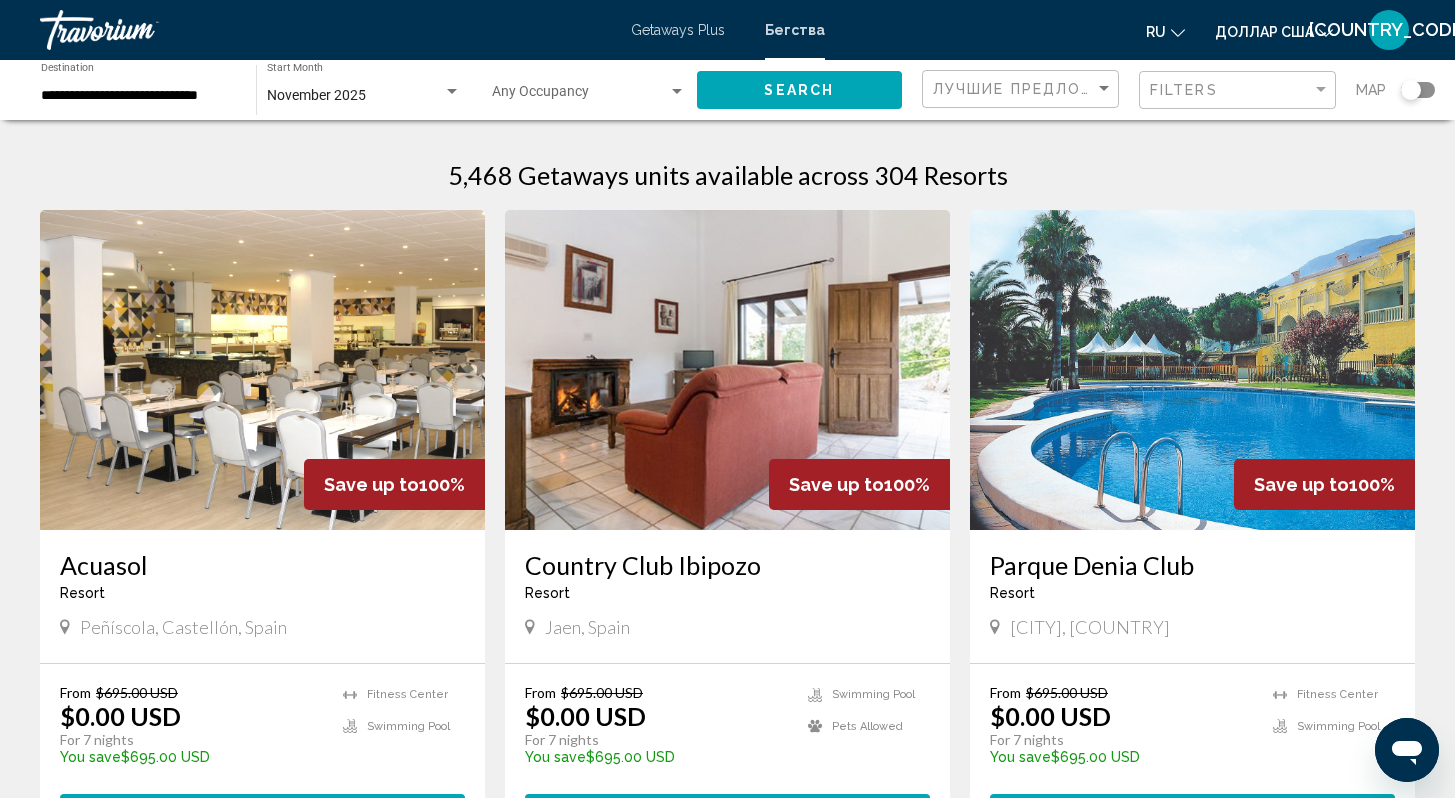 click on "Filters" 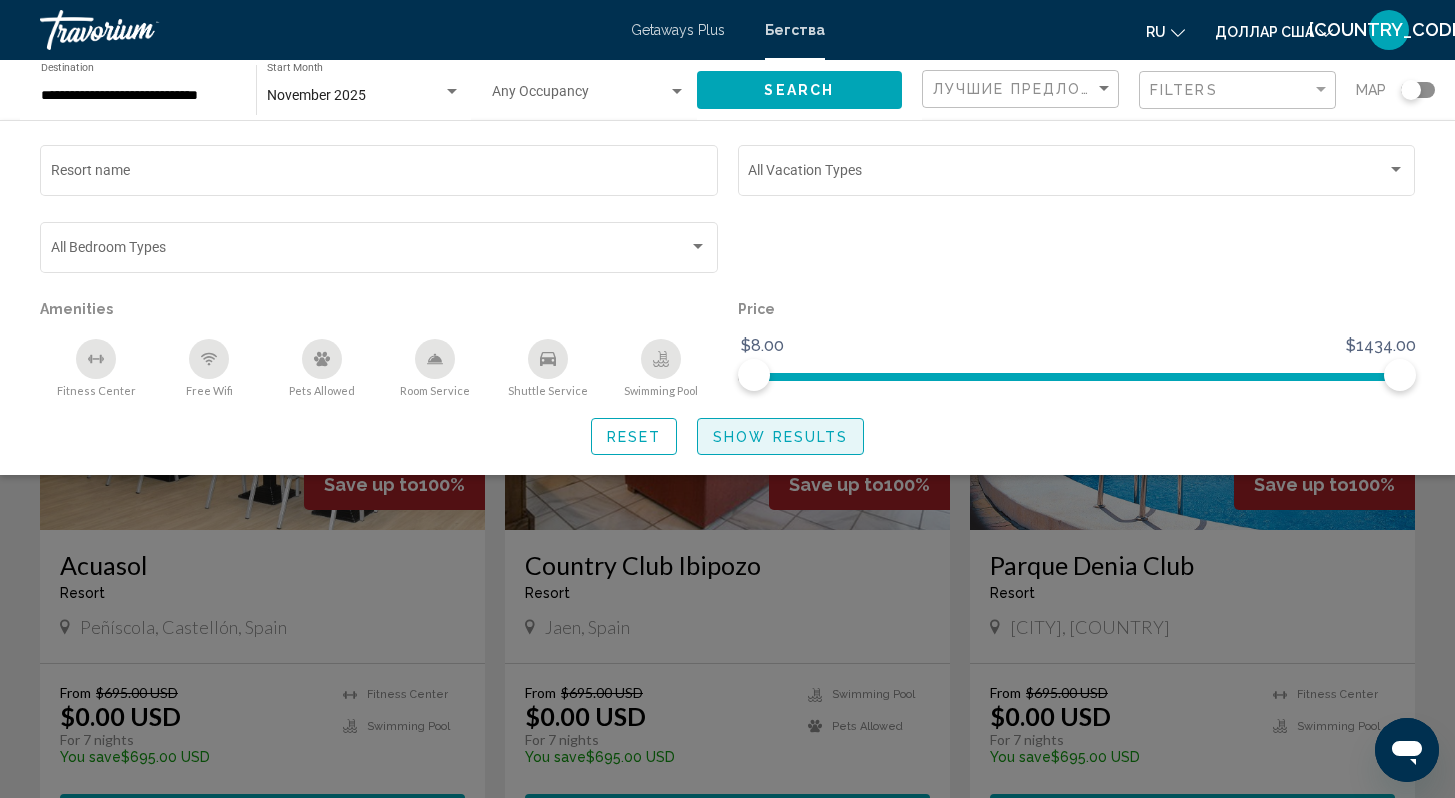 click on "Show Results" 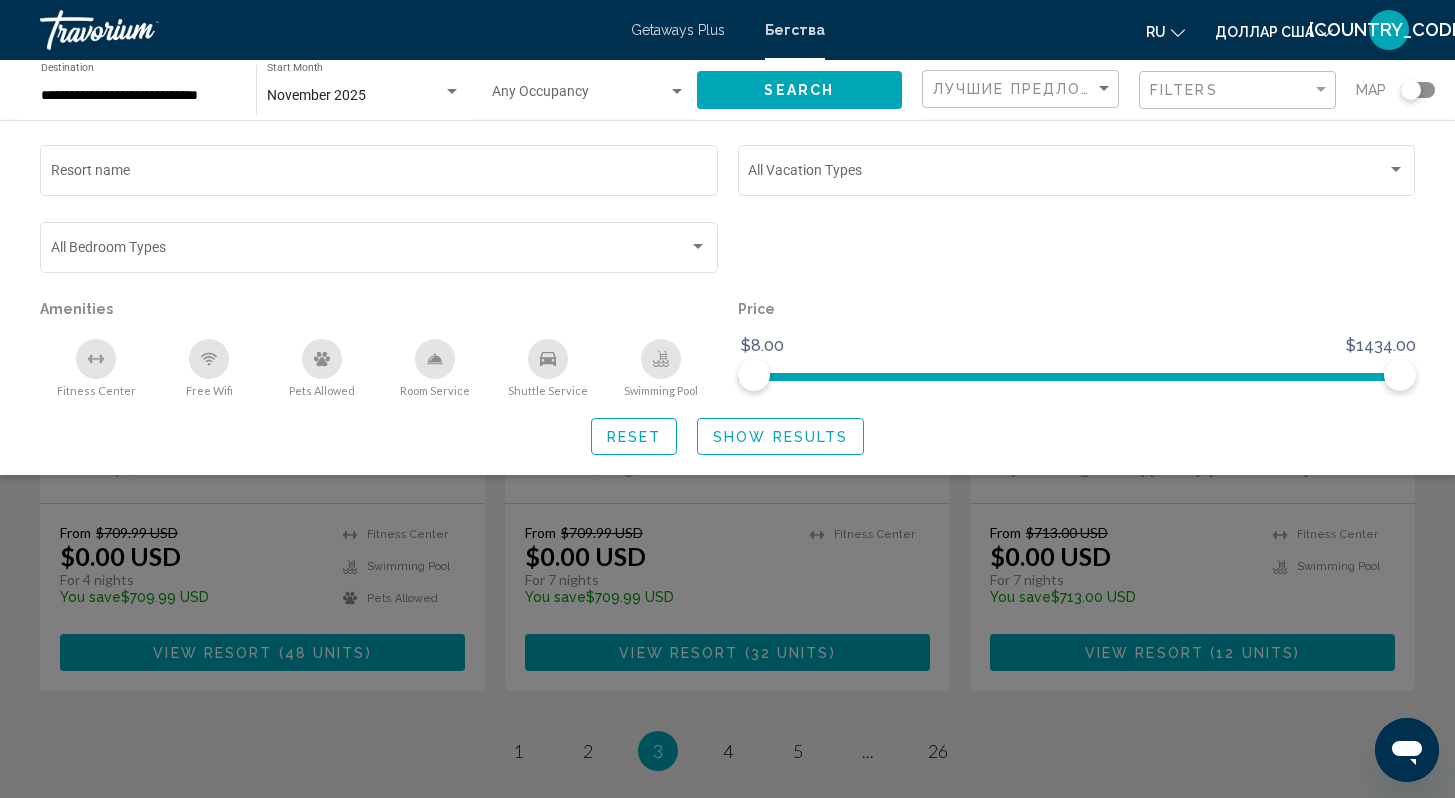 scroll, scrollTop: 2204, scrollLeft: 0, axis: vertical 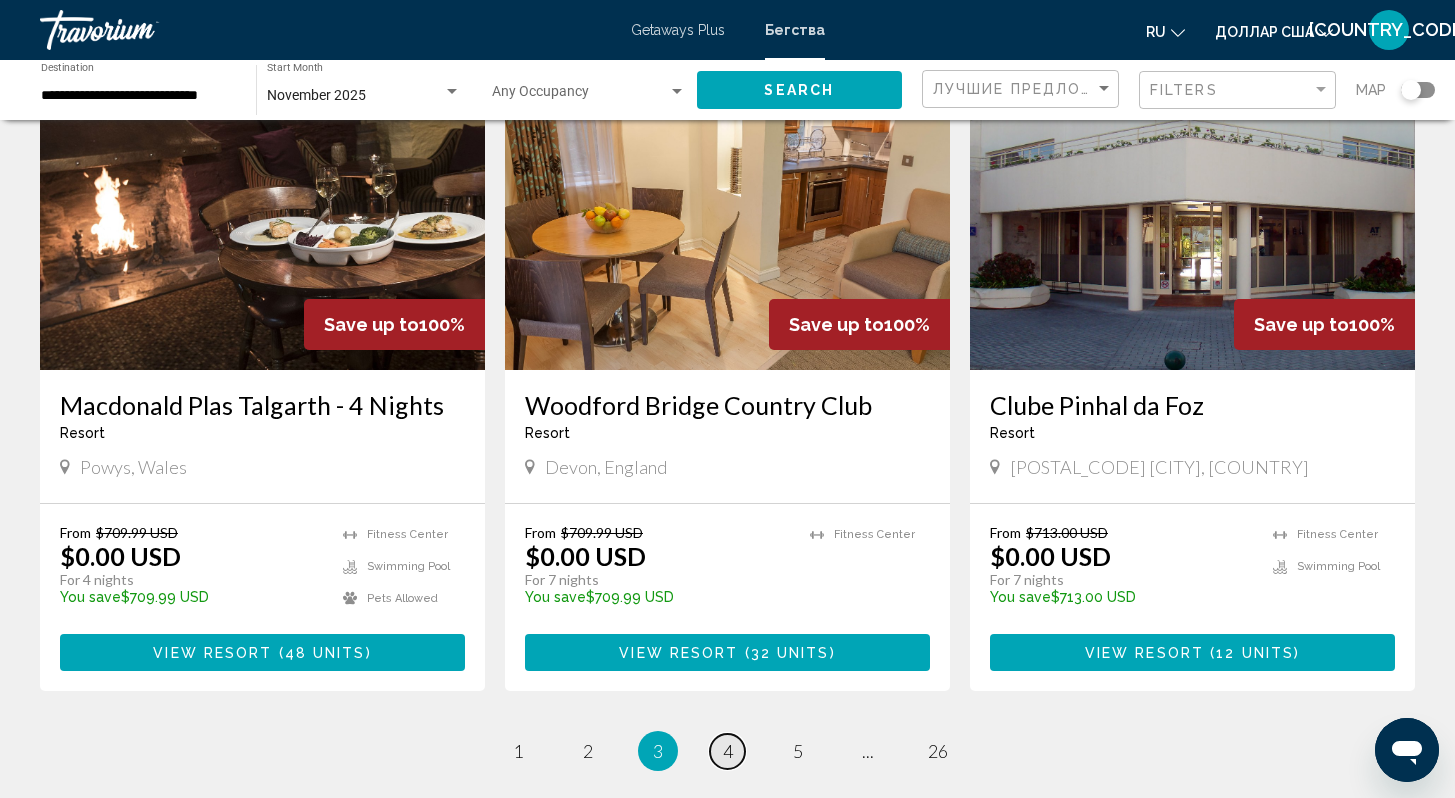 click on "page  4" at bounding box center (727, 751) 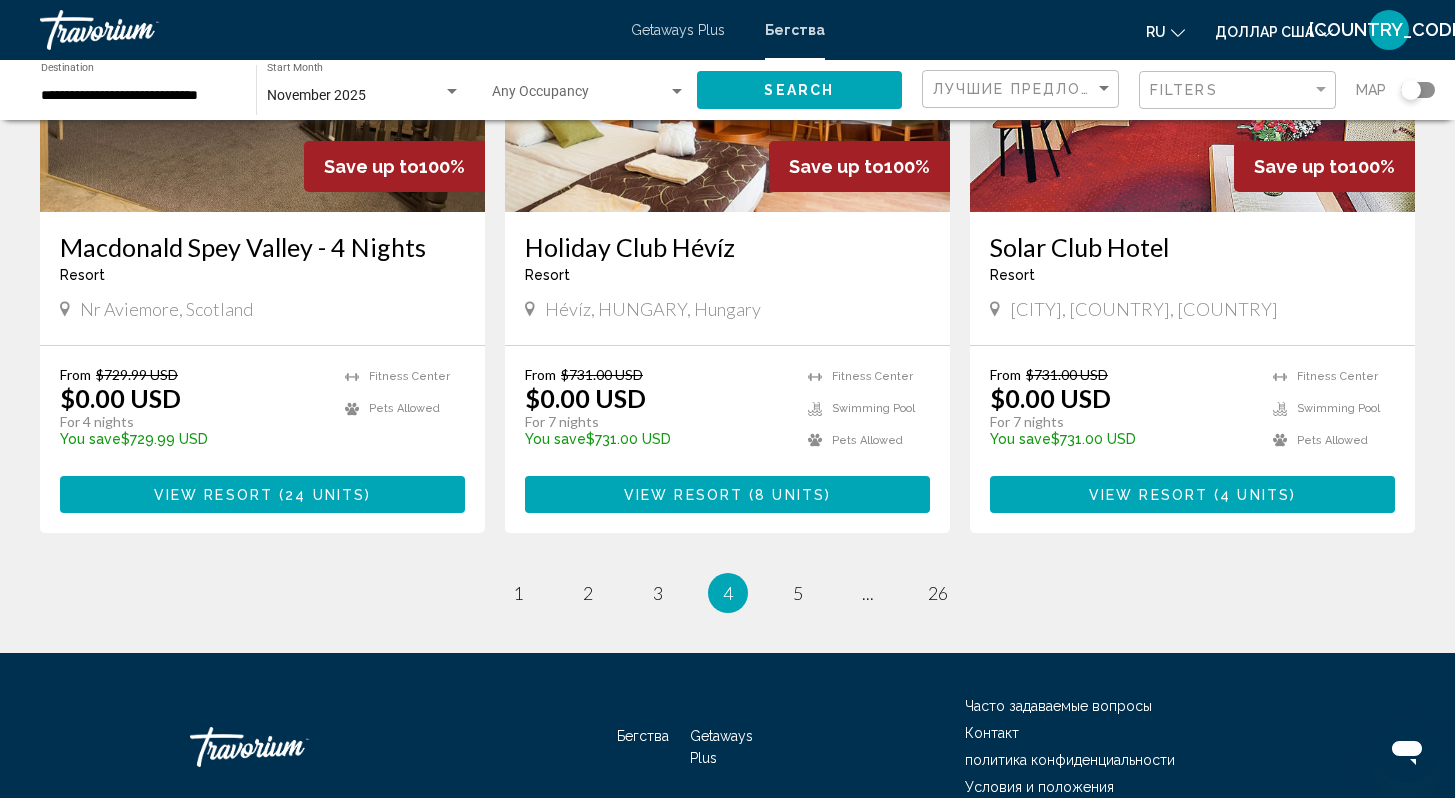 scroll, scrollTop: 2396, scrollLeft: 0, axis: vertical 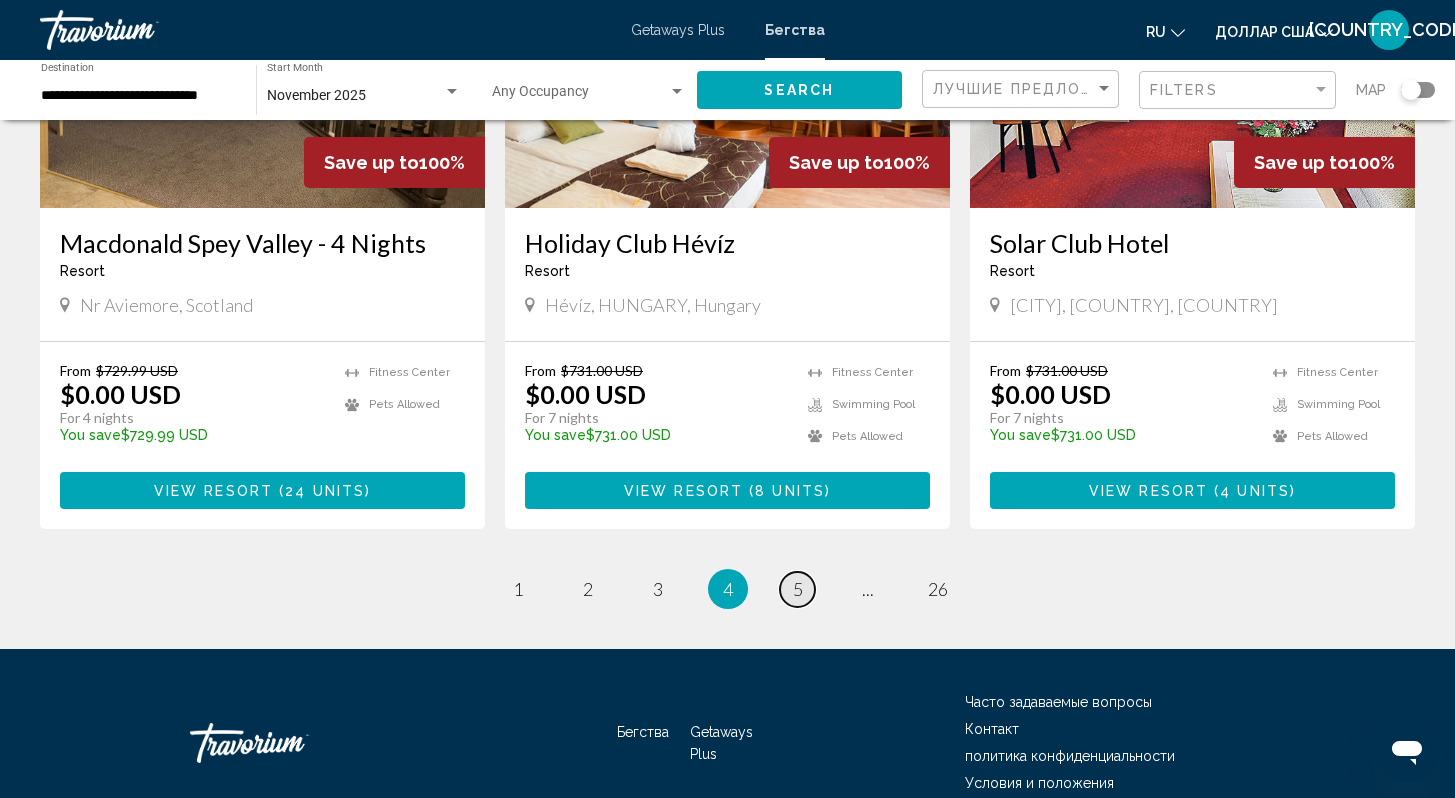 click on "5" at bounding box center (798, 589) 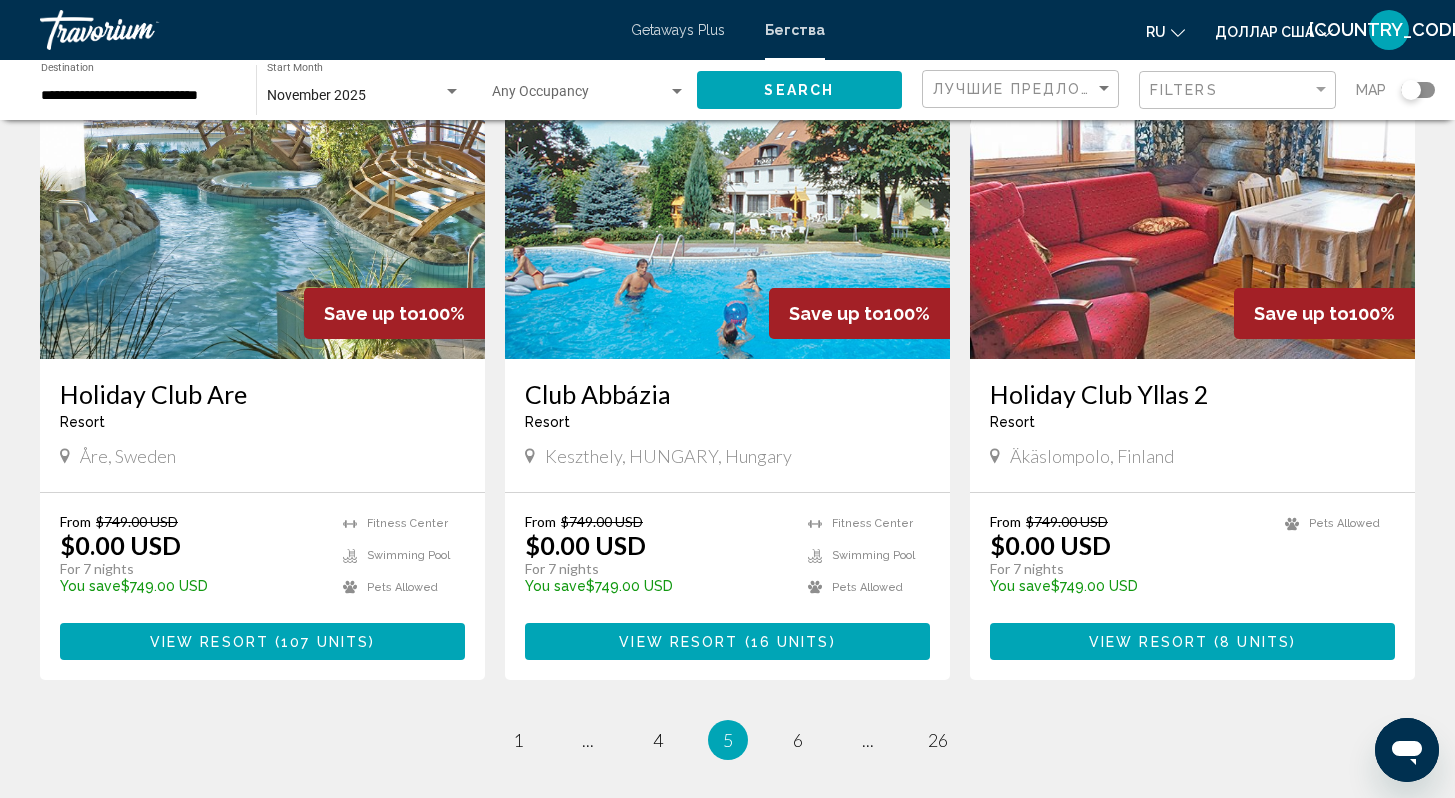 scroll, scrollTop: 2460, scrollLeft: 0, axis: vertical 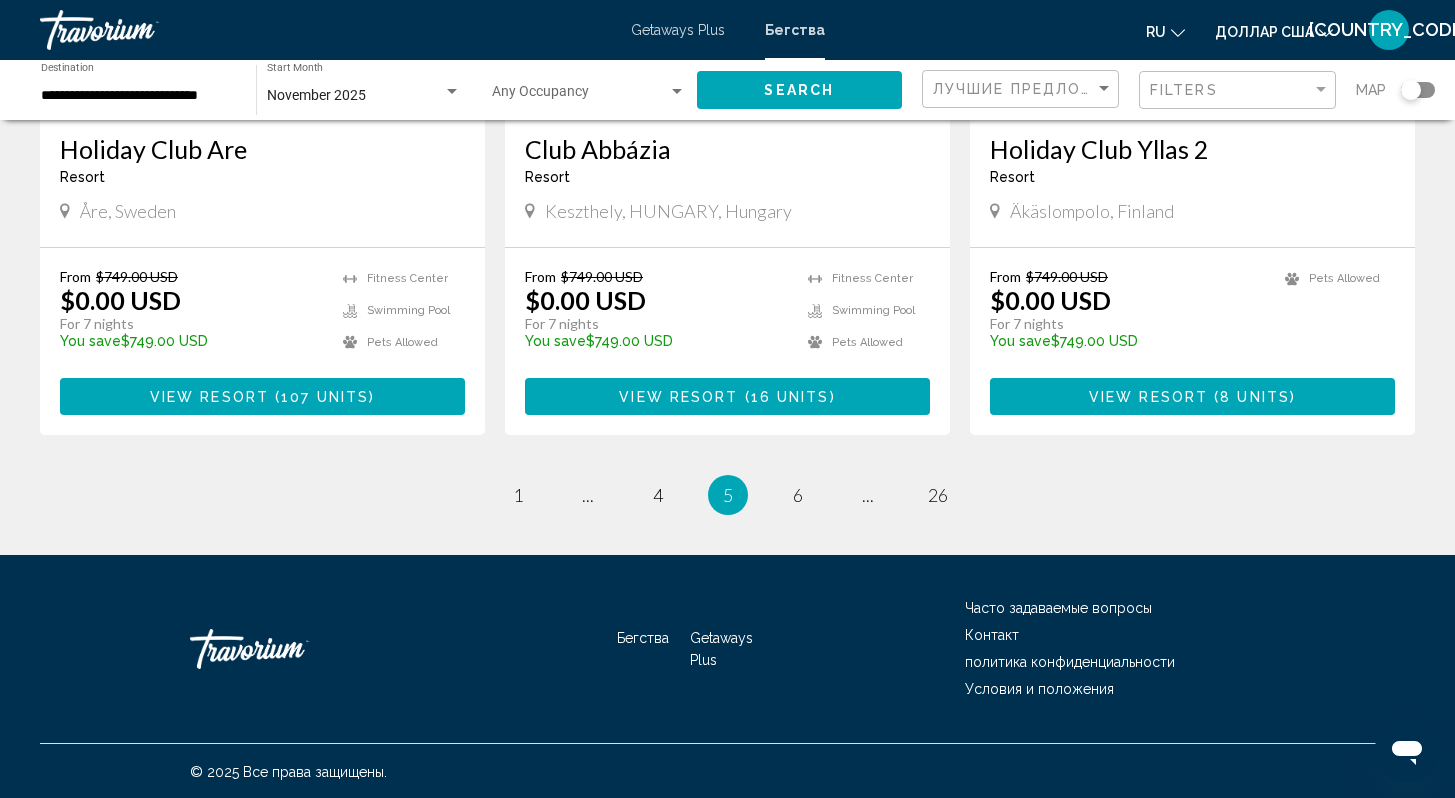 click on "16 units" at bounding box center [790, 397] 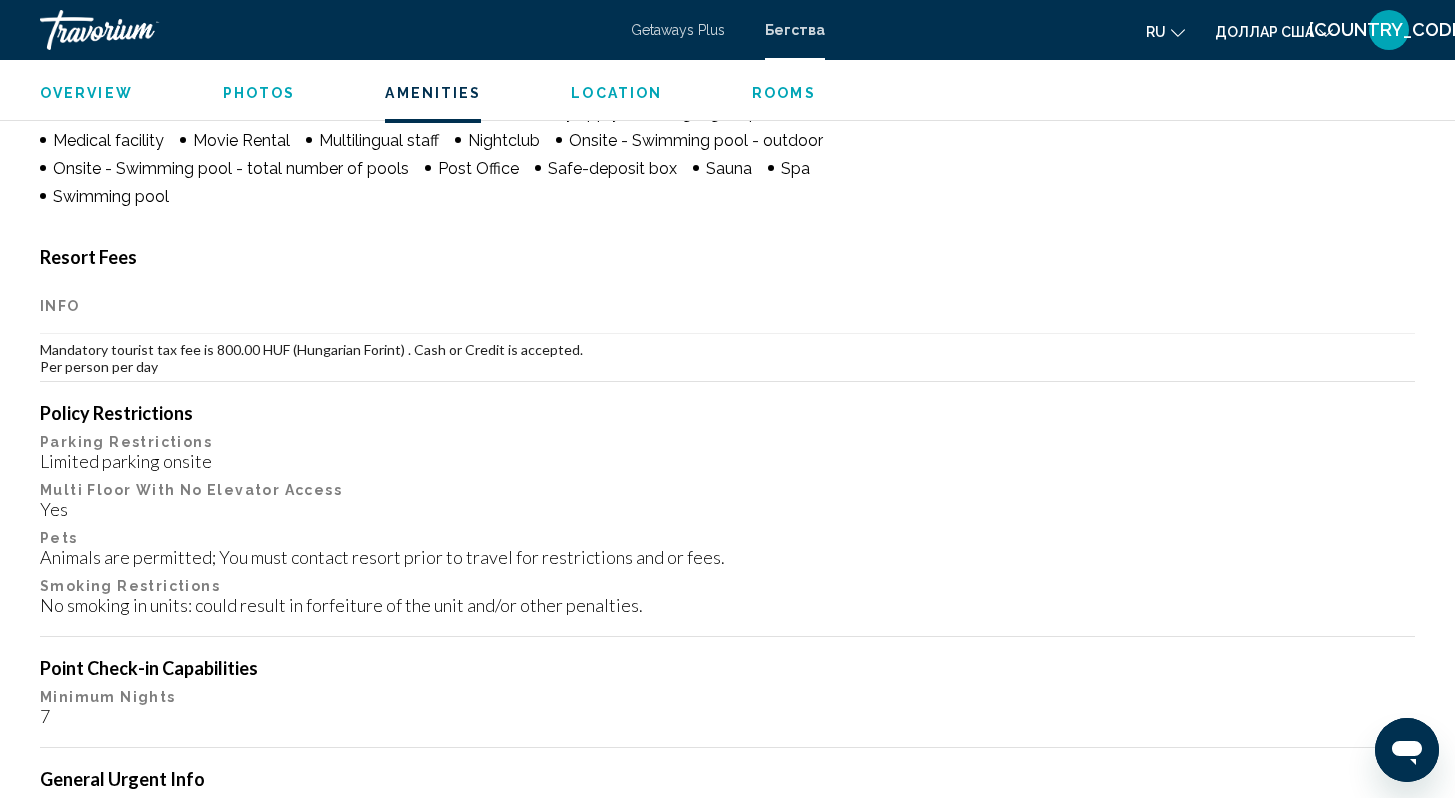 scroll, scrollTop: 166, scrollLeft: 0, axis: vertical 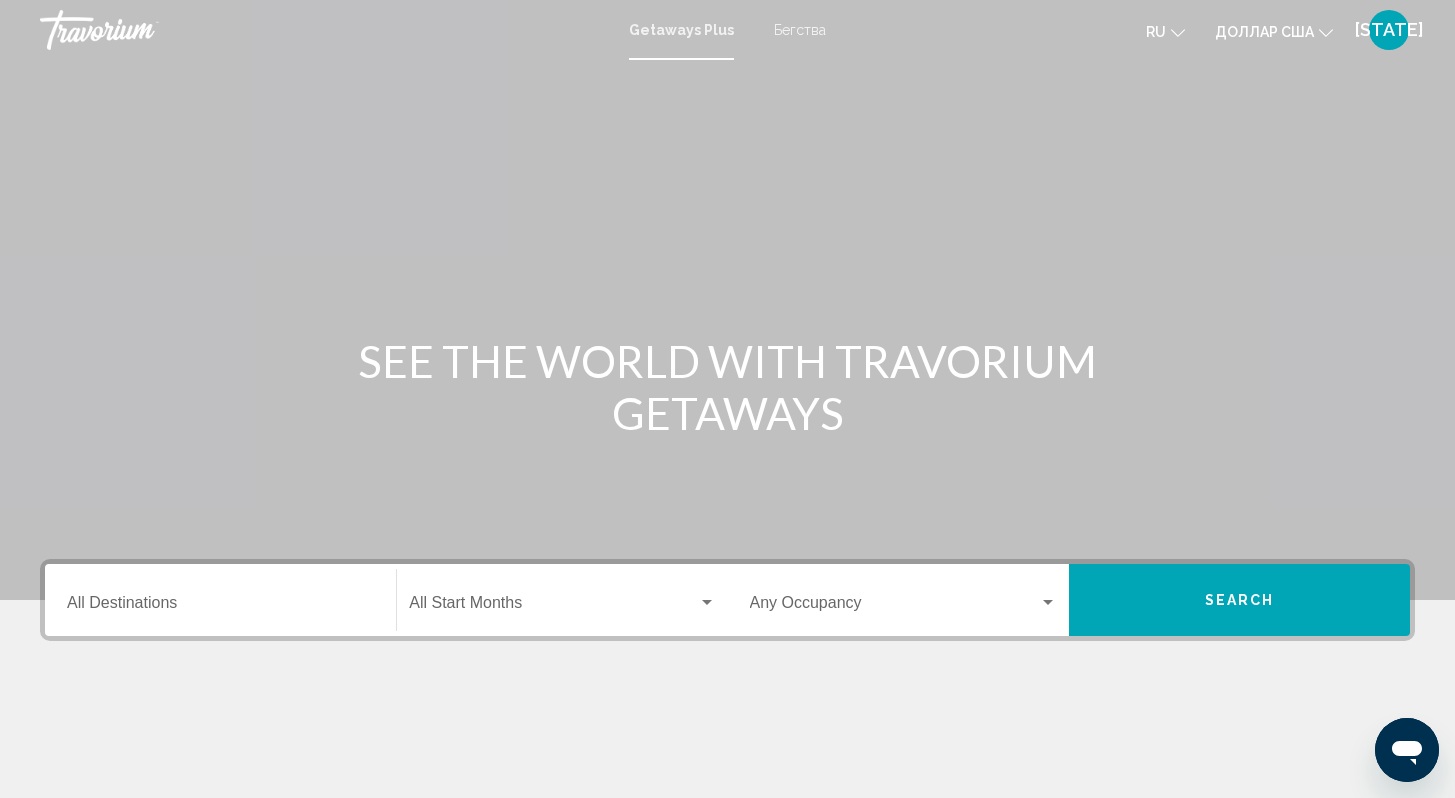 click on "Getaways Plus" at bounding box center (681, 30) 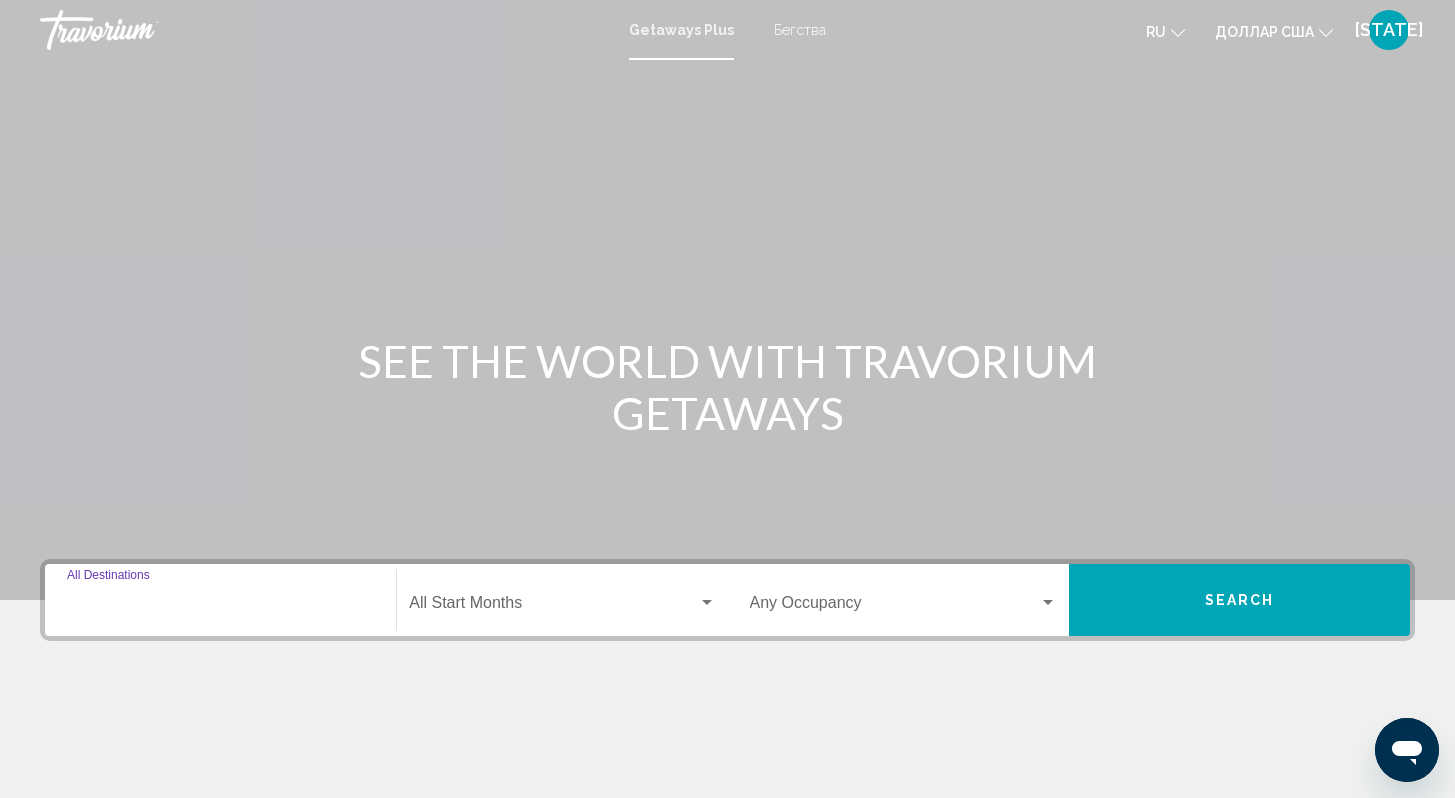 click on "Destination All Destinations" at bounding box center [220, 607] 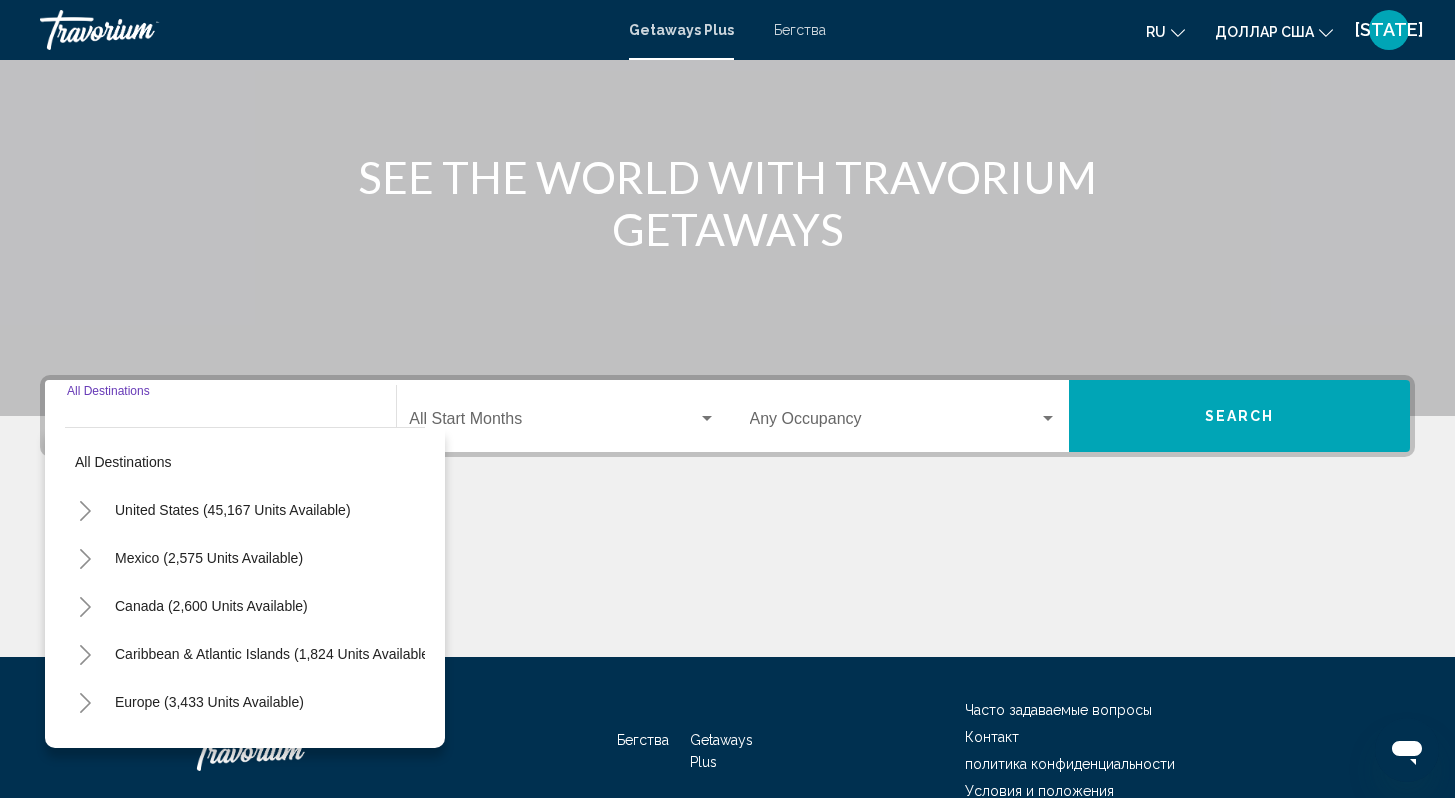 scroll, scrollTop: 288, scrollLeft: 0, axis: vertical 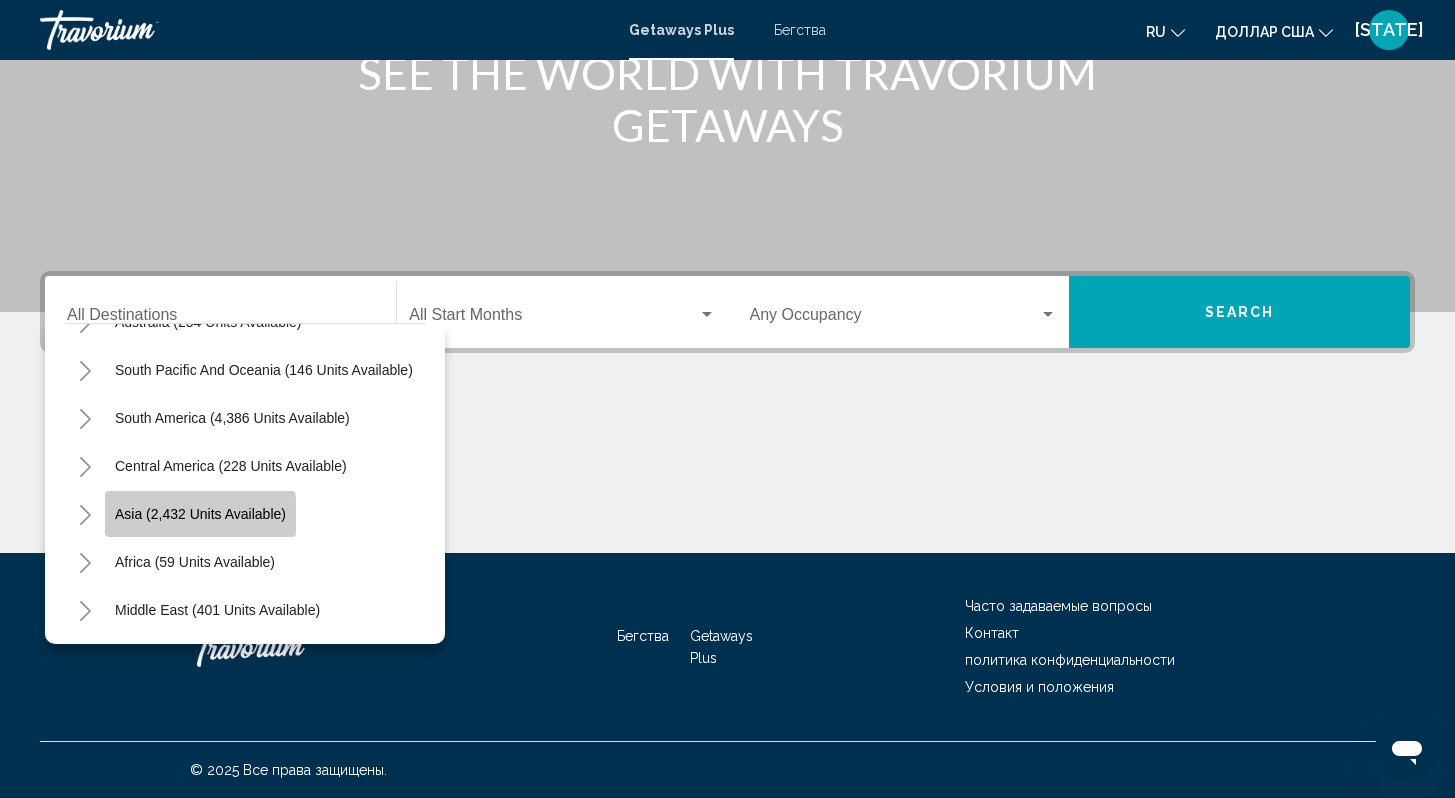 click on "Asia (2,432 units available)" 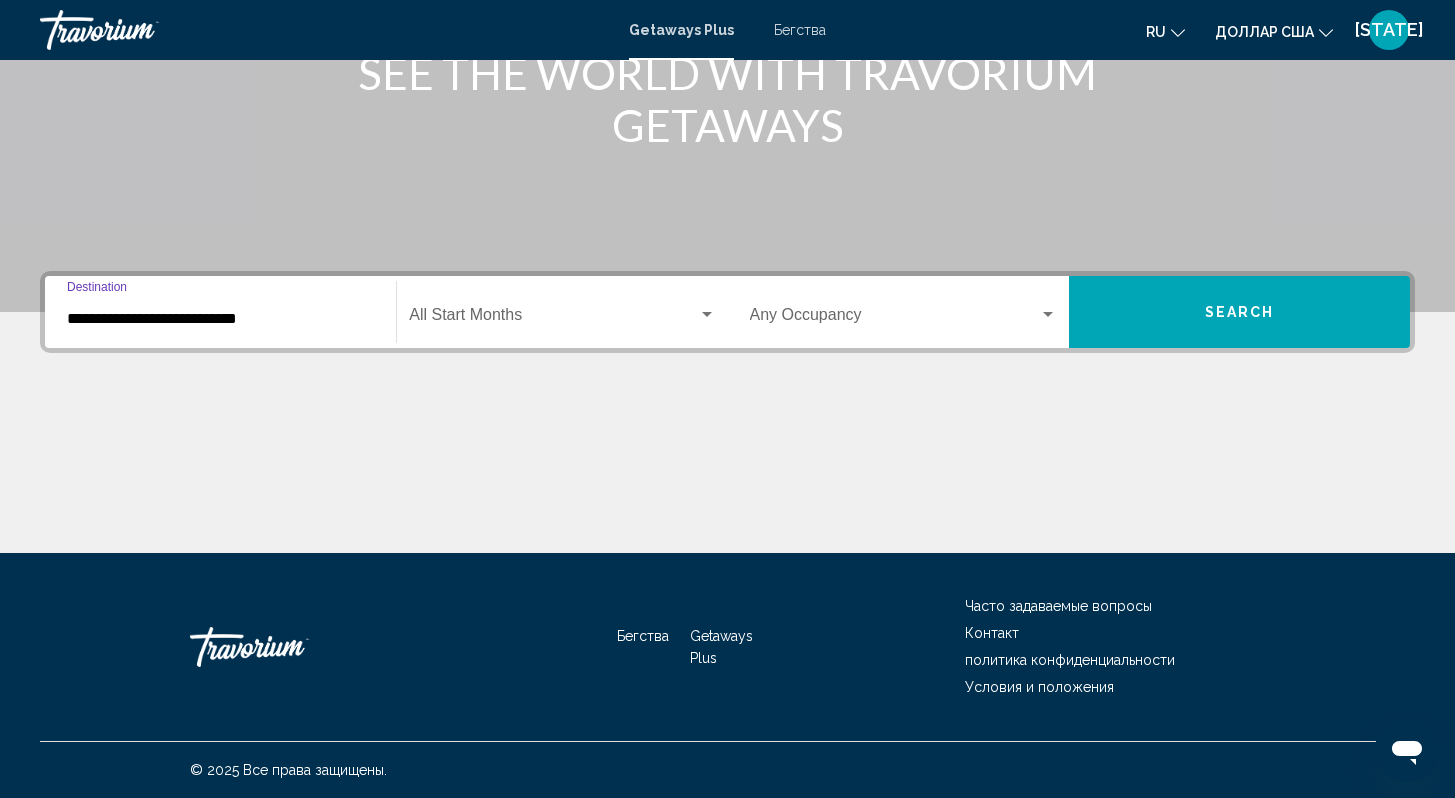 click at bounding box center (707, 315) 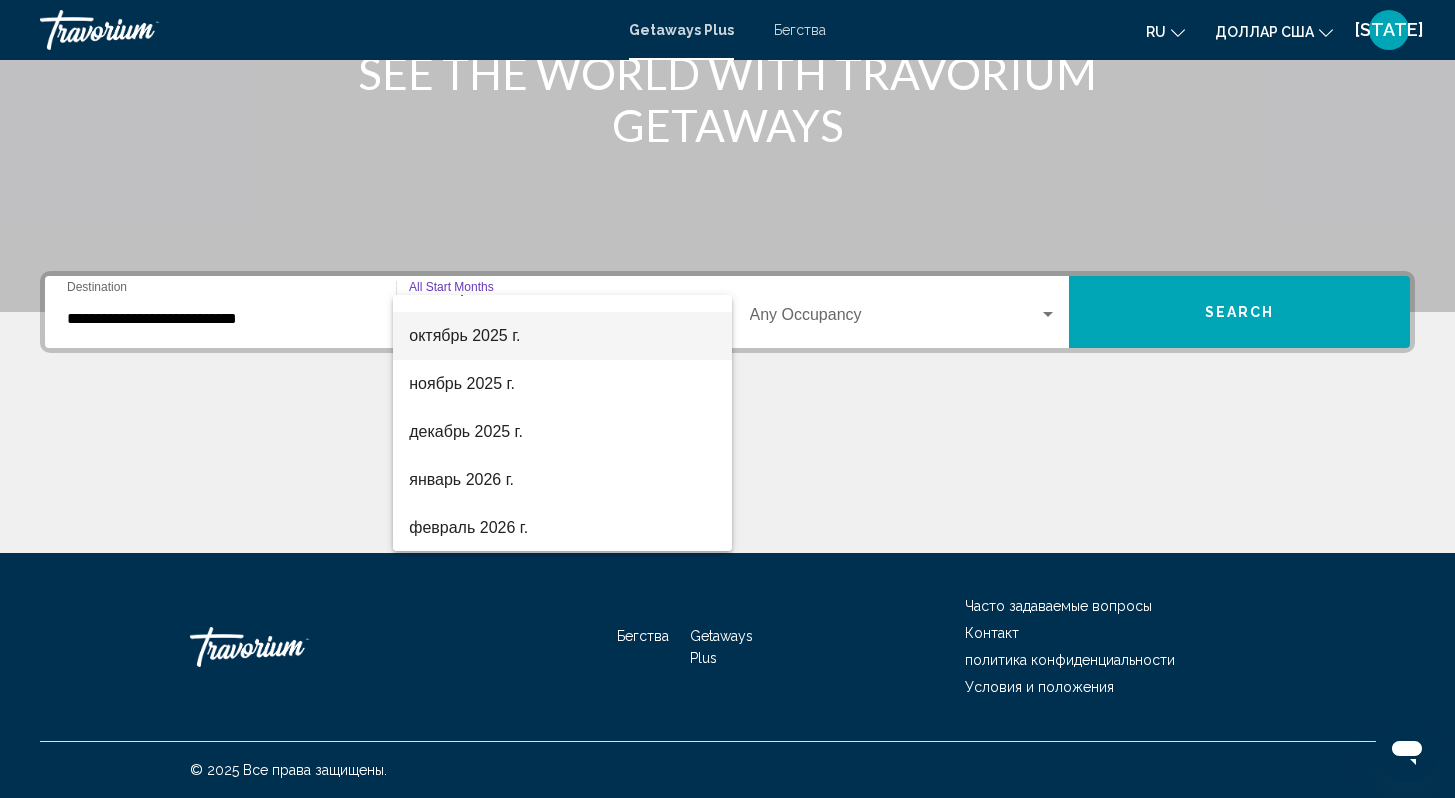 scroll, scrollTop: 143, scrollLeft: 0, axis: vertical 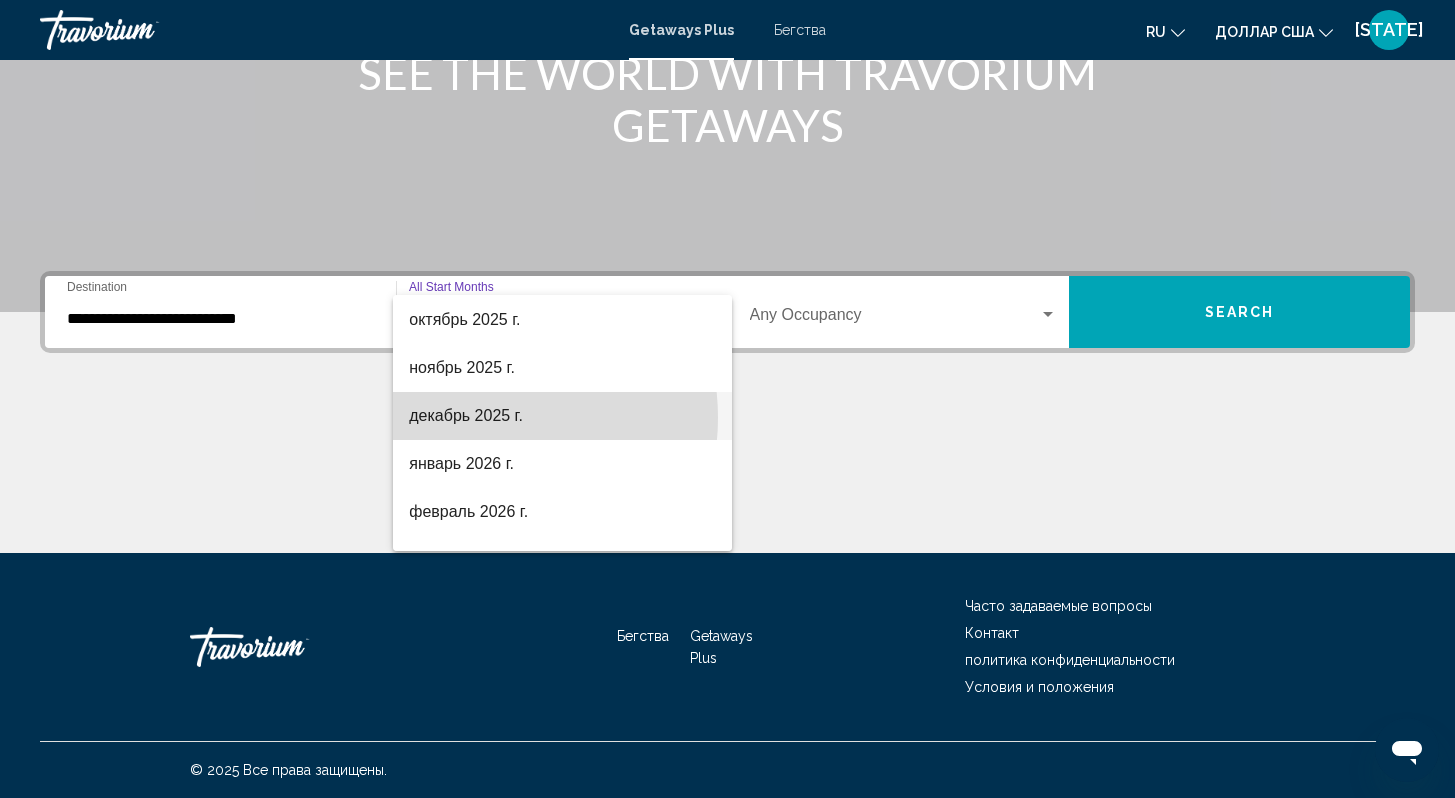 click on "декабрь 2025 г." at bounding box center [466, 415] 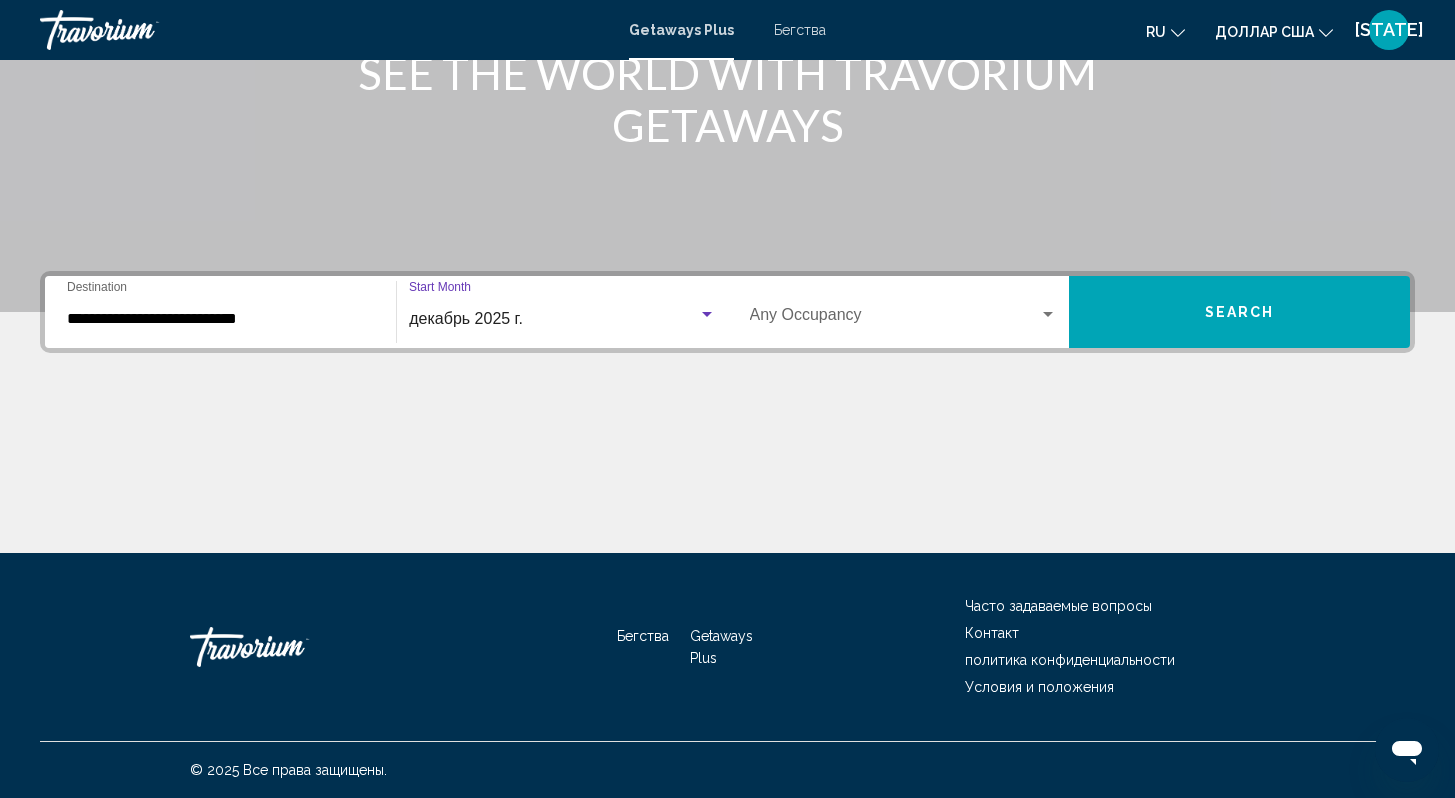 click at bounding box center [1048, 315] 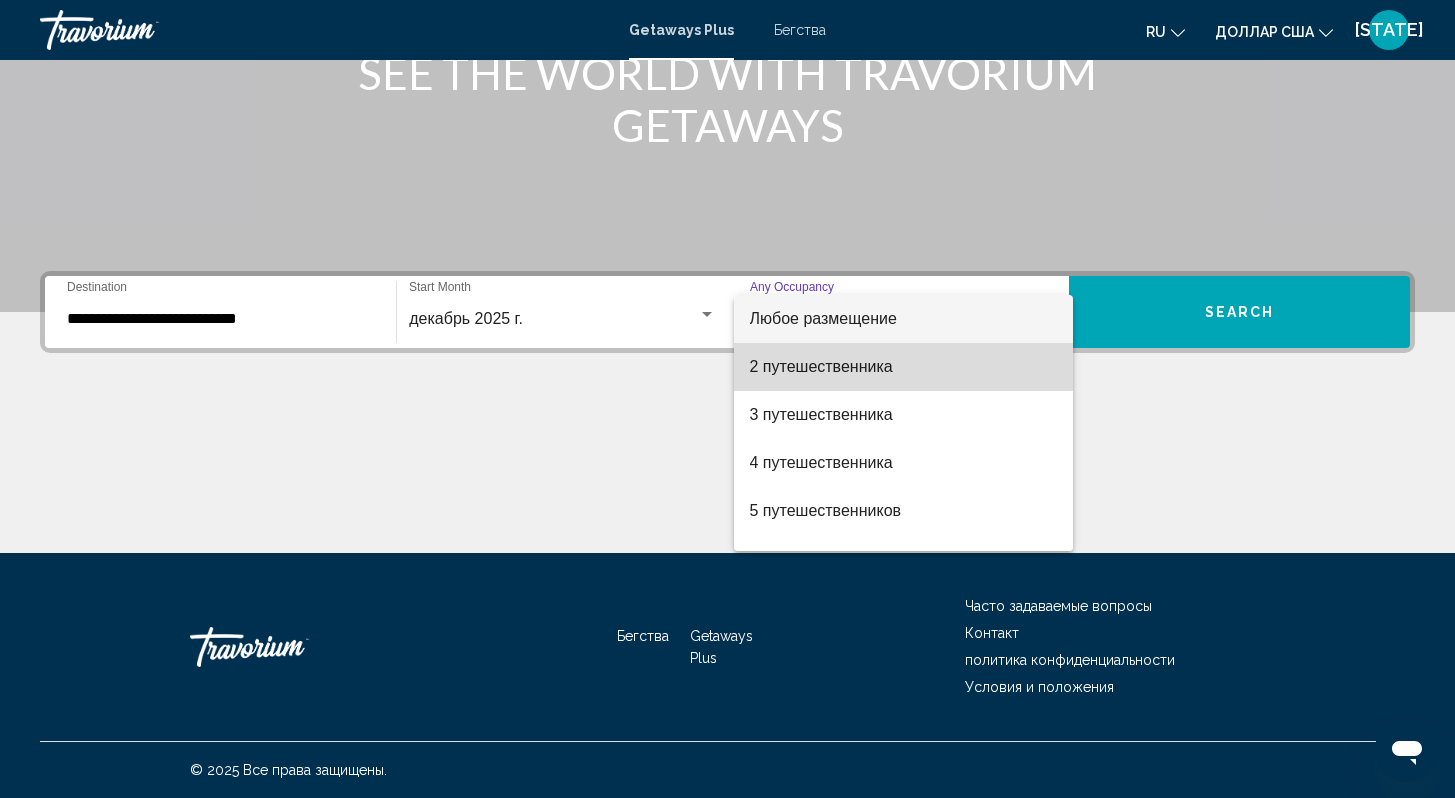 click on "2 путешественника" at bounding box center [903, 367] 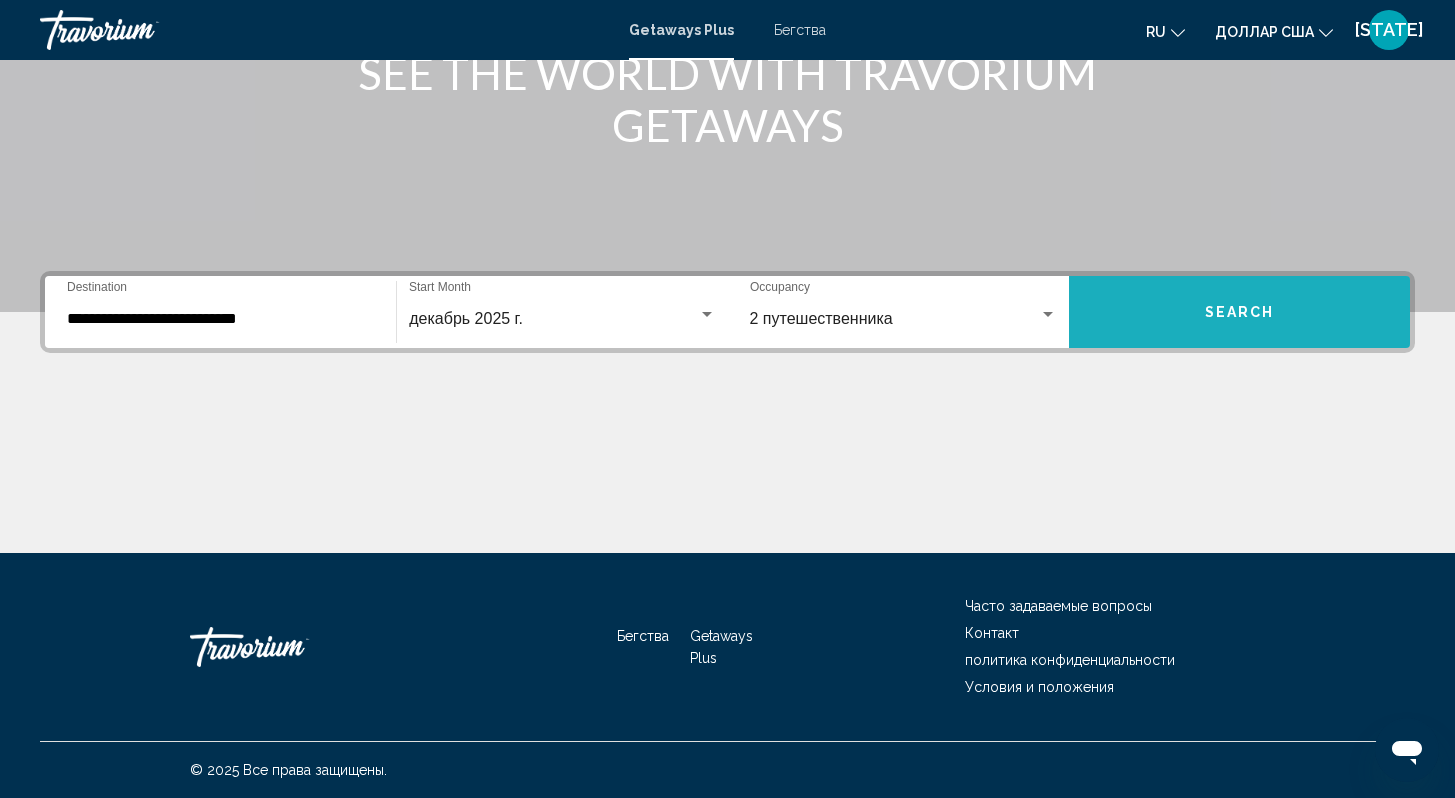 click on "Search" at bounding box center (1239, 312) 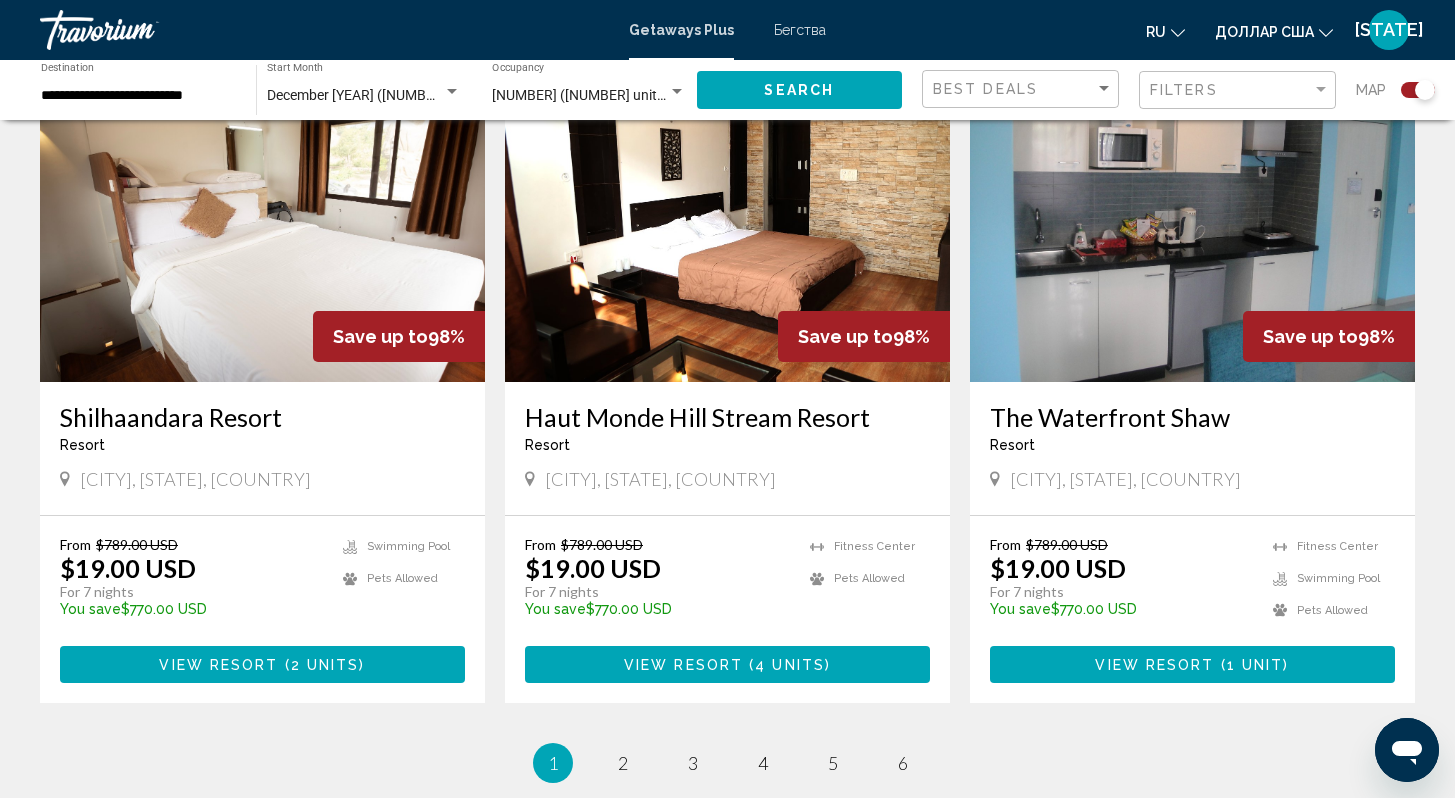 scroll, scrollTop: 3110, scrollLeft: 0, axis: vertical 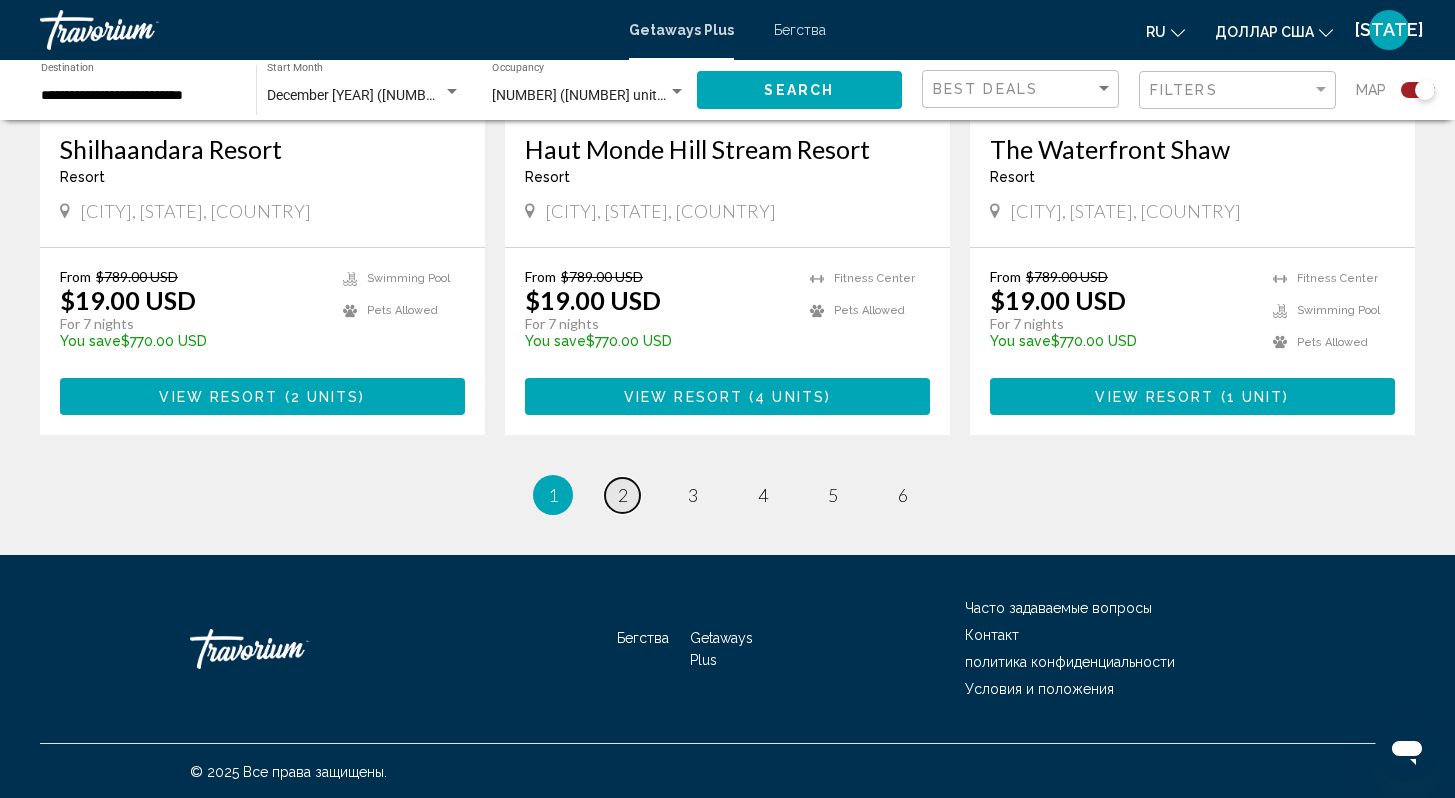 click on "2" at bounding box center [623, 495] 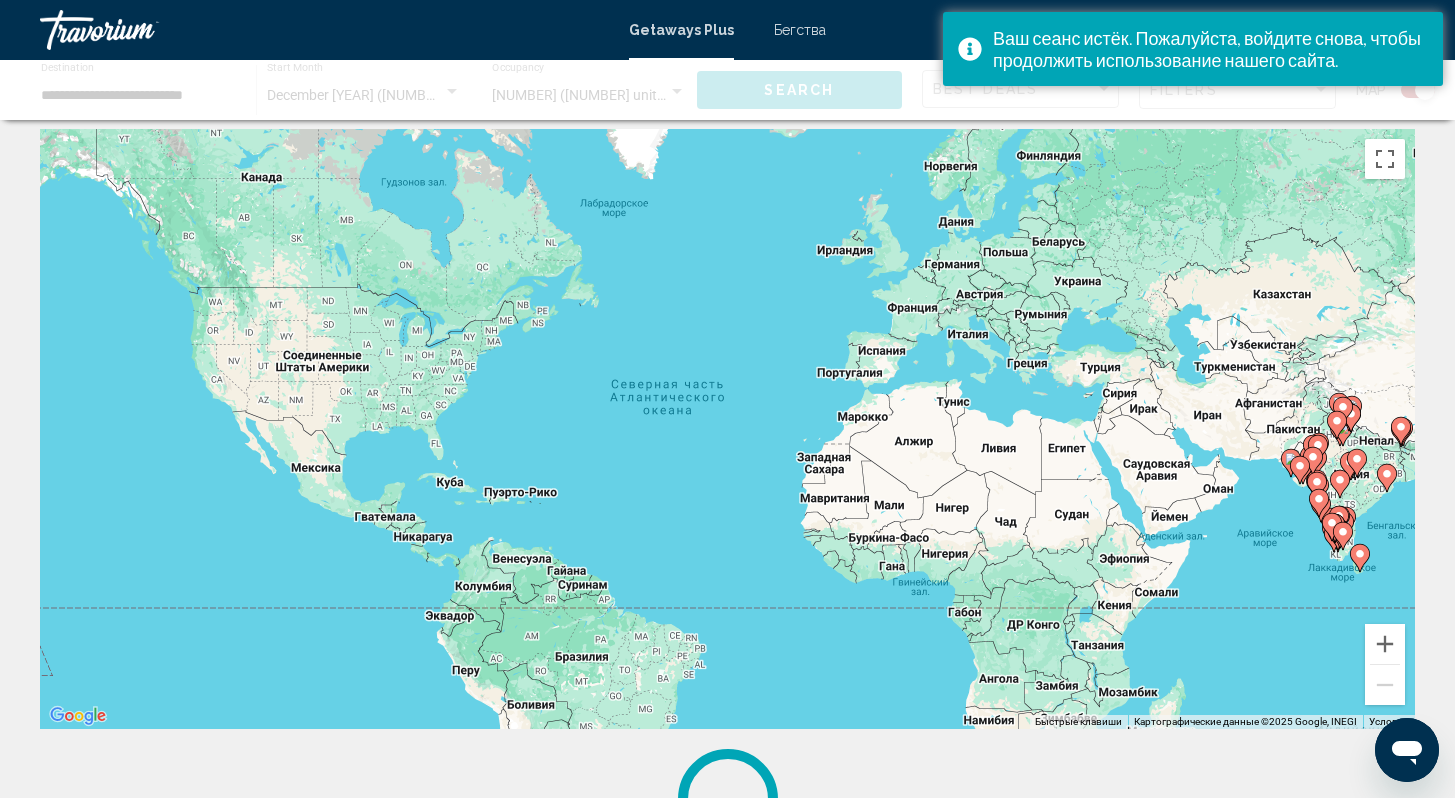 scroll, scrollTop: 0, scrollLeft: 0, axis: both 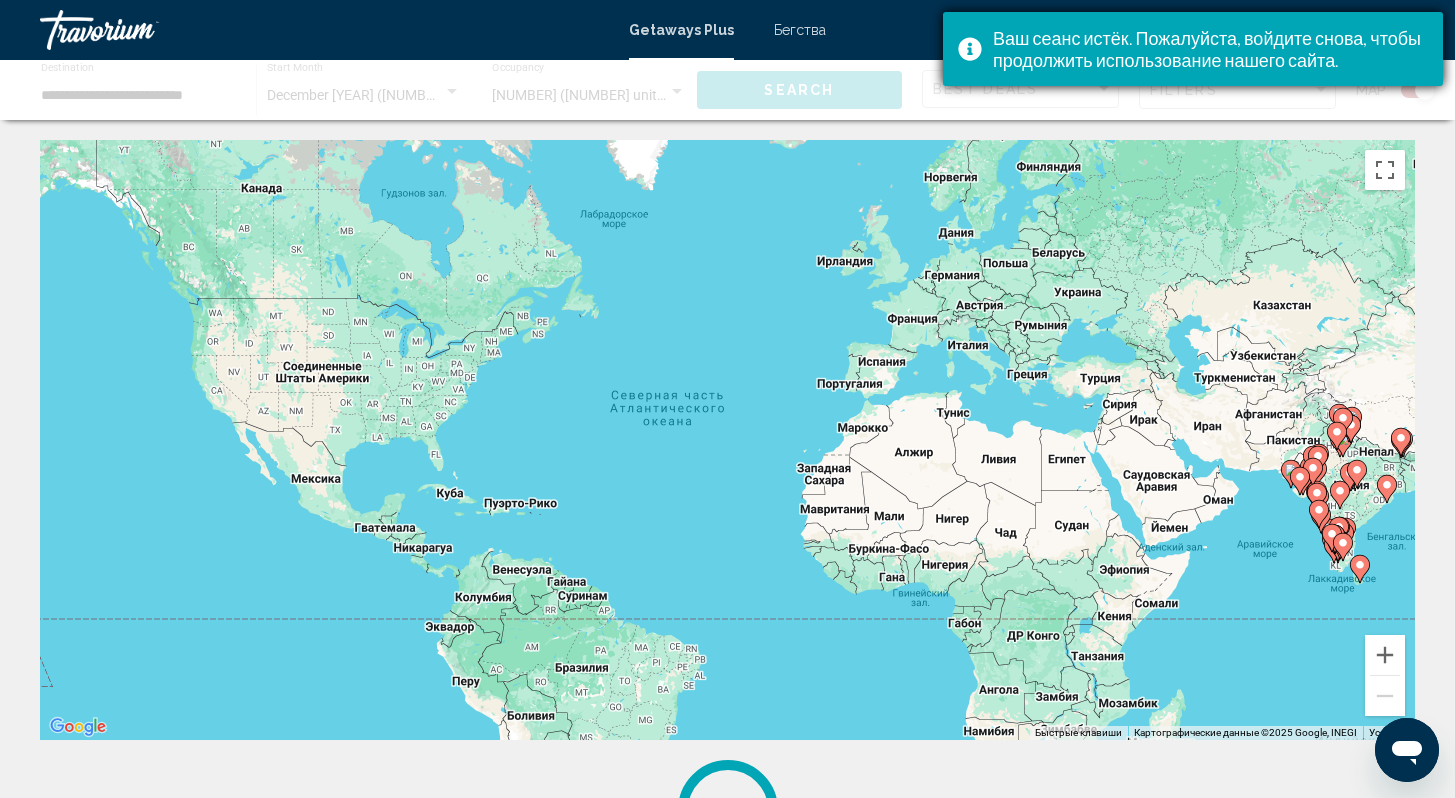 click on "Ваш сеанс истёк. Пожалуйста, войдите снова, чтобы продолжить использование нашего сайта." at bounding box center (1210, 49) 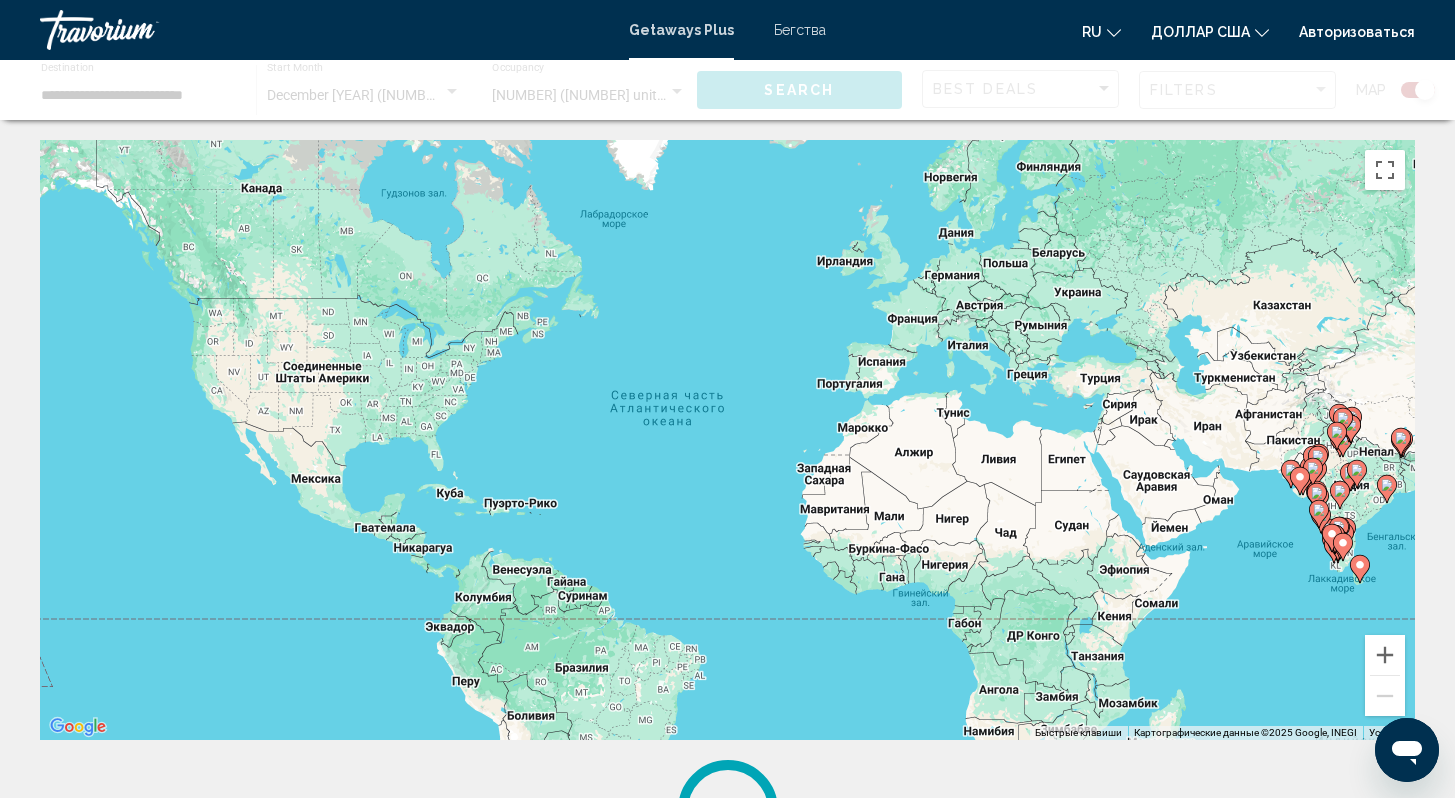 click on "Авторизоваться" 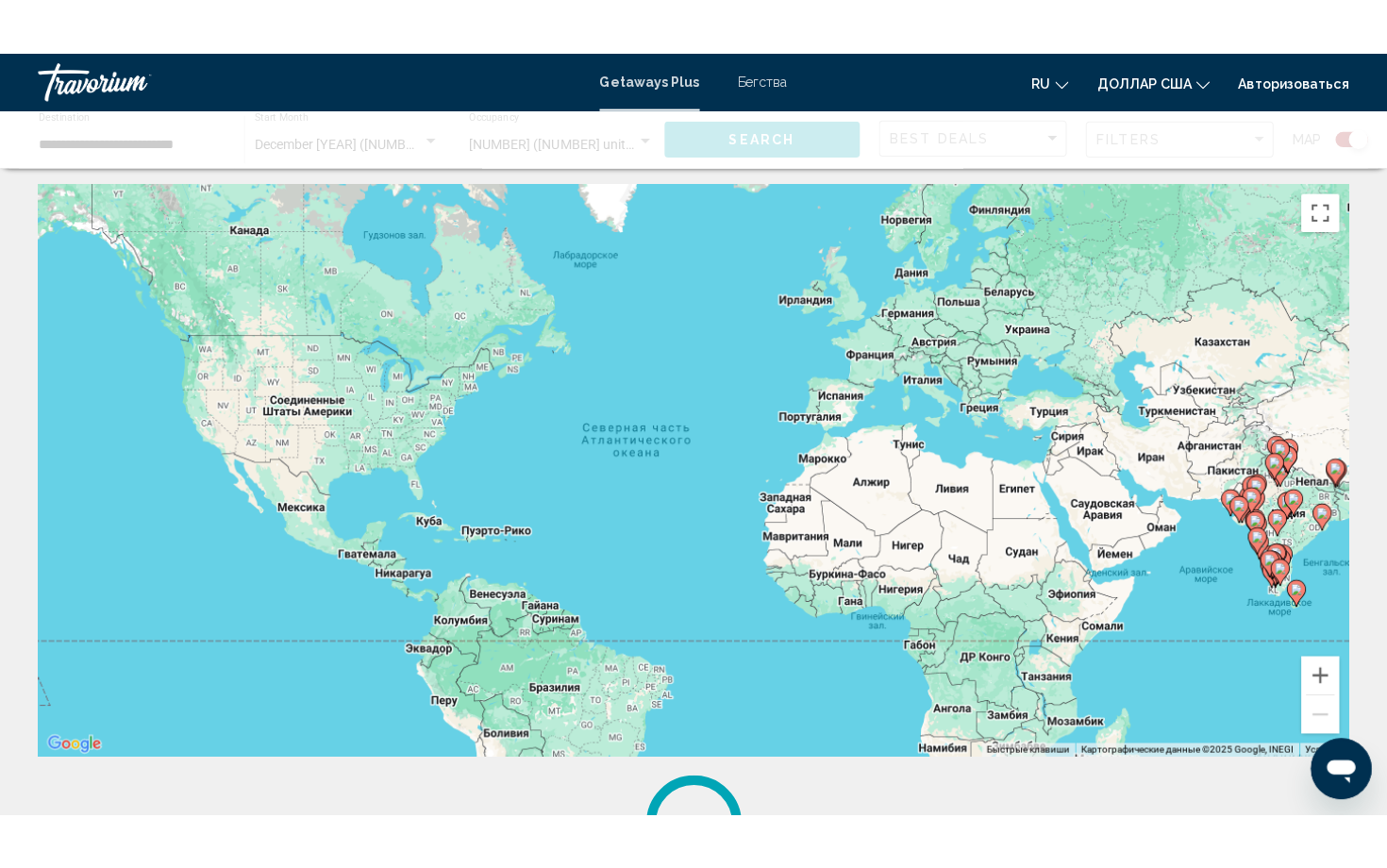 scroll, scrollTop: 4, scrollLeft: 0, axis: vertical 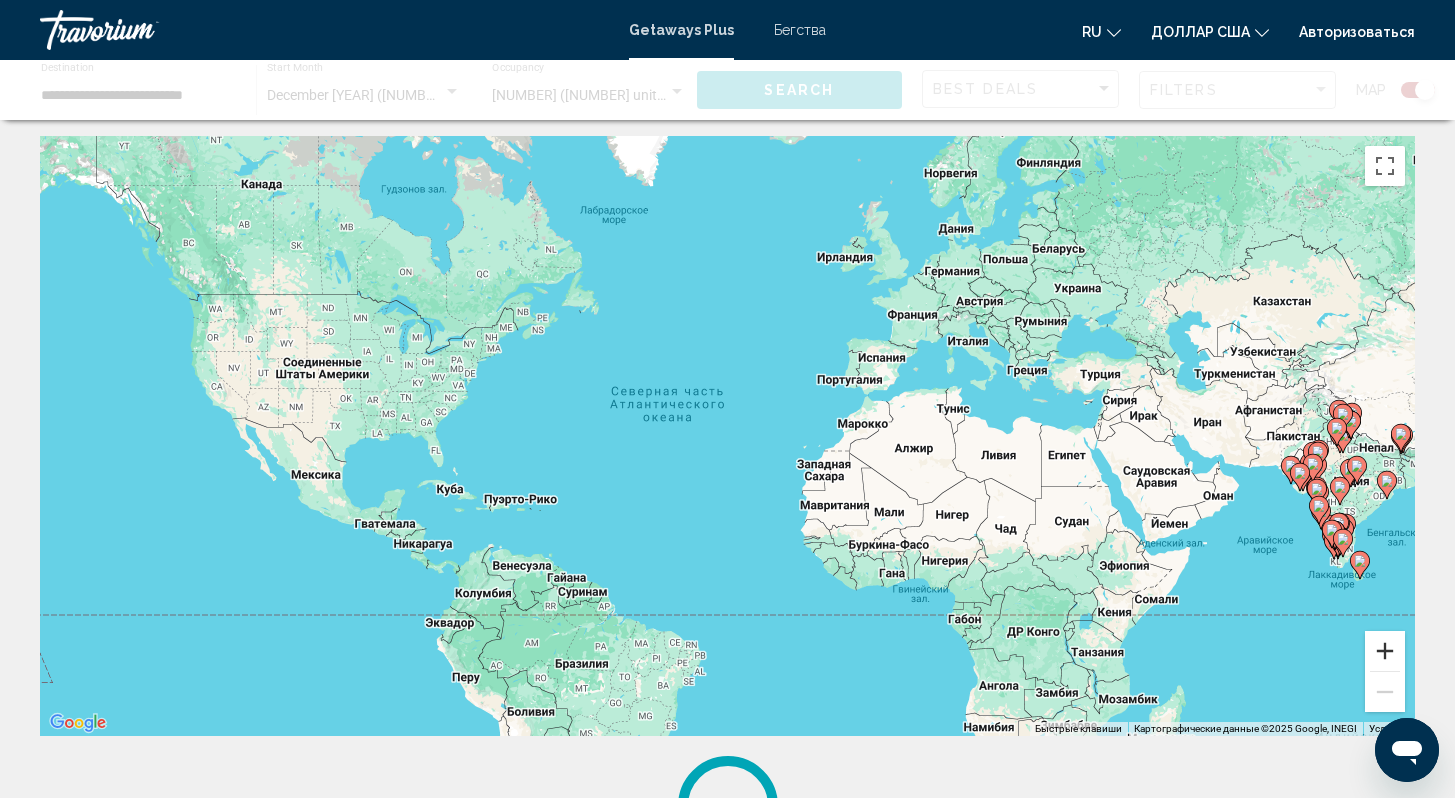 click at bounding box center [1385, 651] 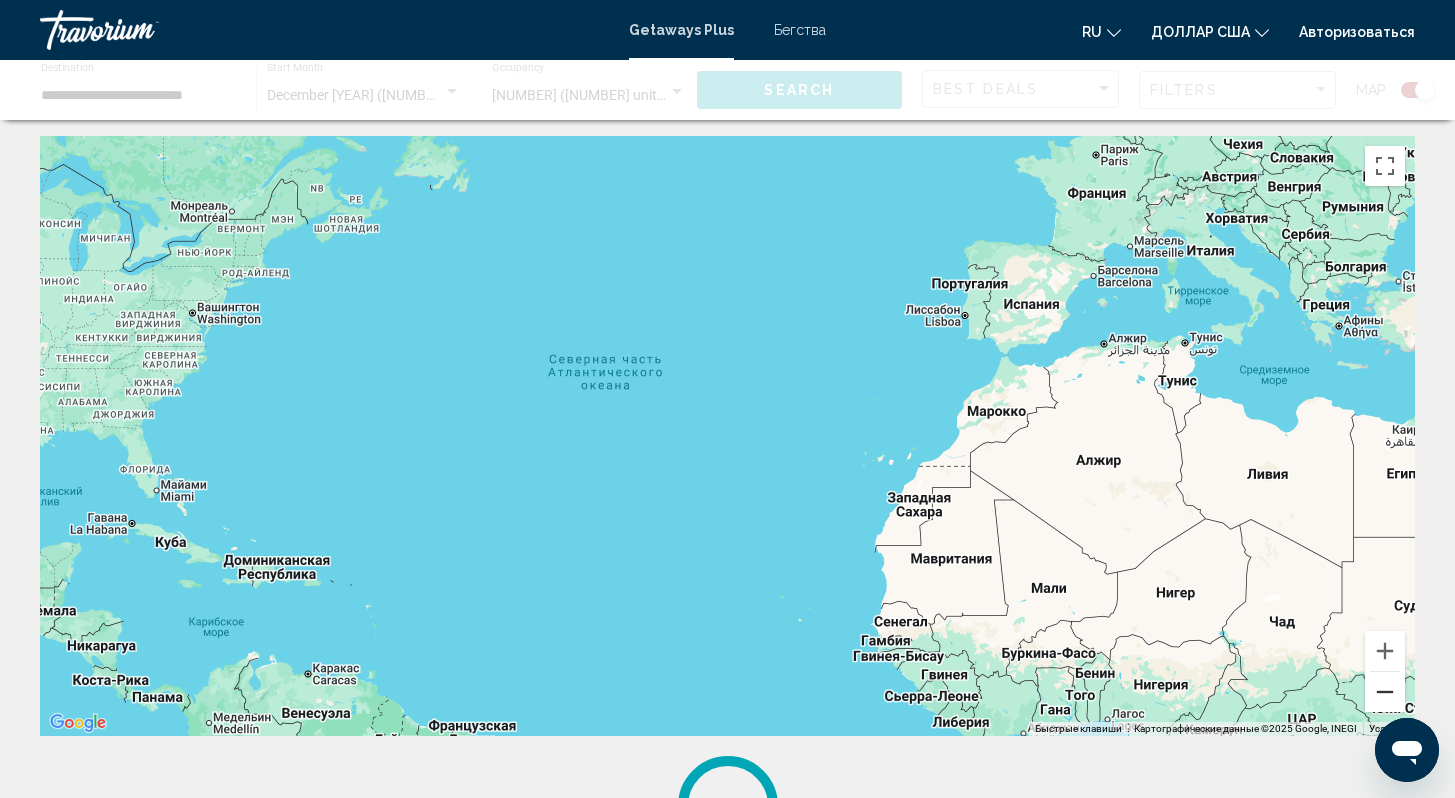 click at bounding box center [1385, 692] 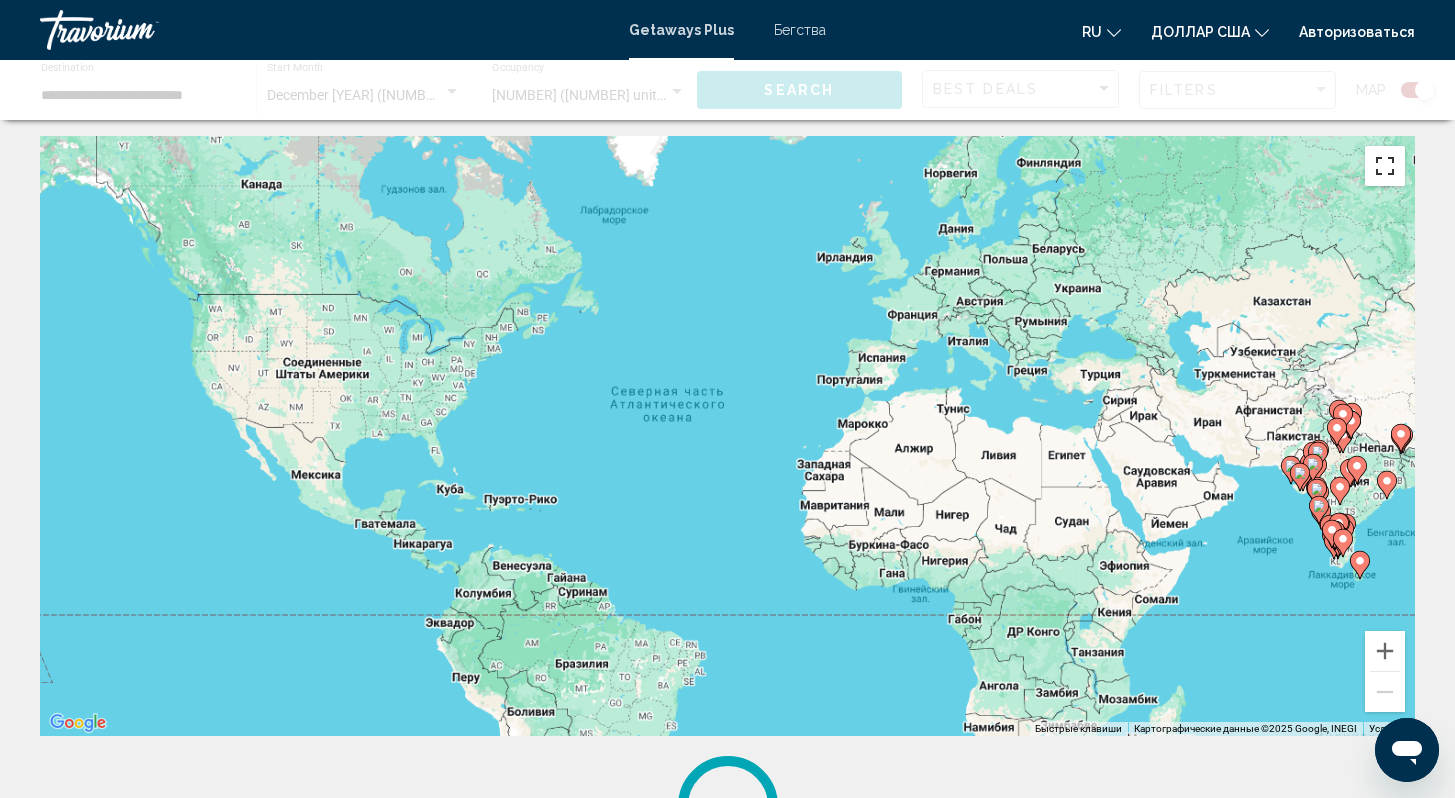 click at bounding box center (1385, 166) 